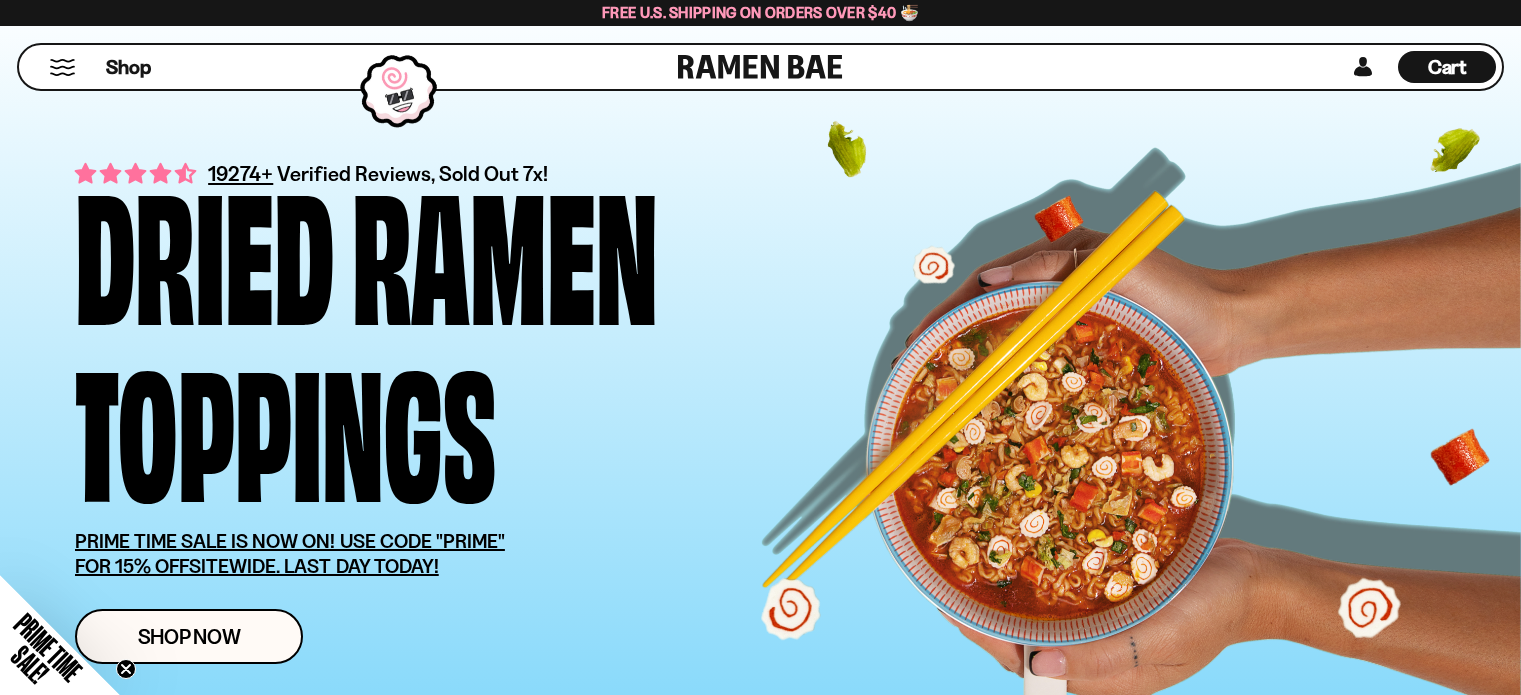 scroll, scrollTop: 3568, scrollLeft: 0, axis: vertical 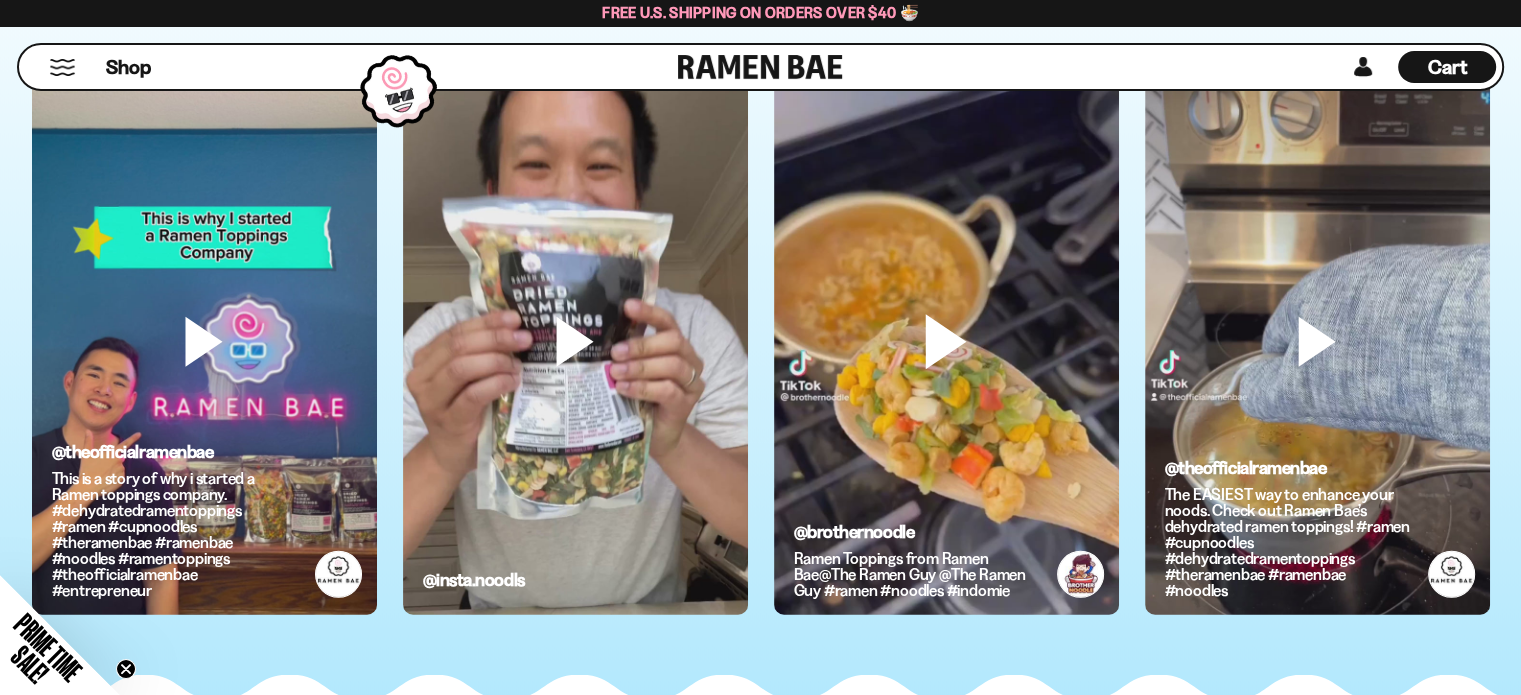 click at bounding box center (204, 375) 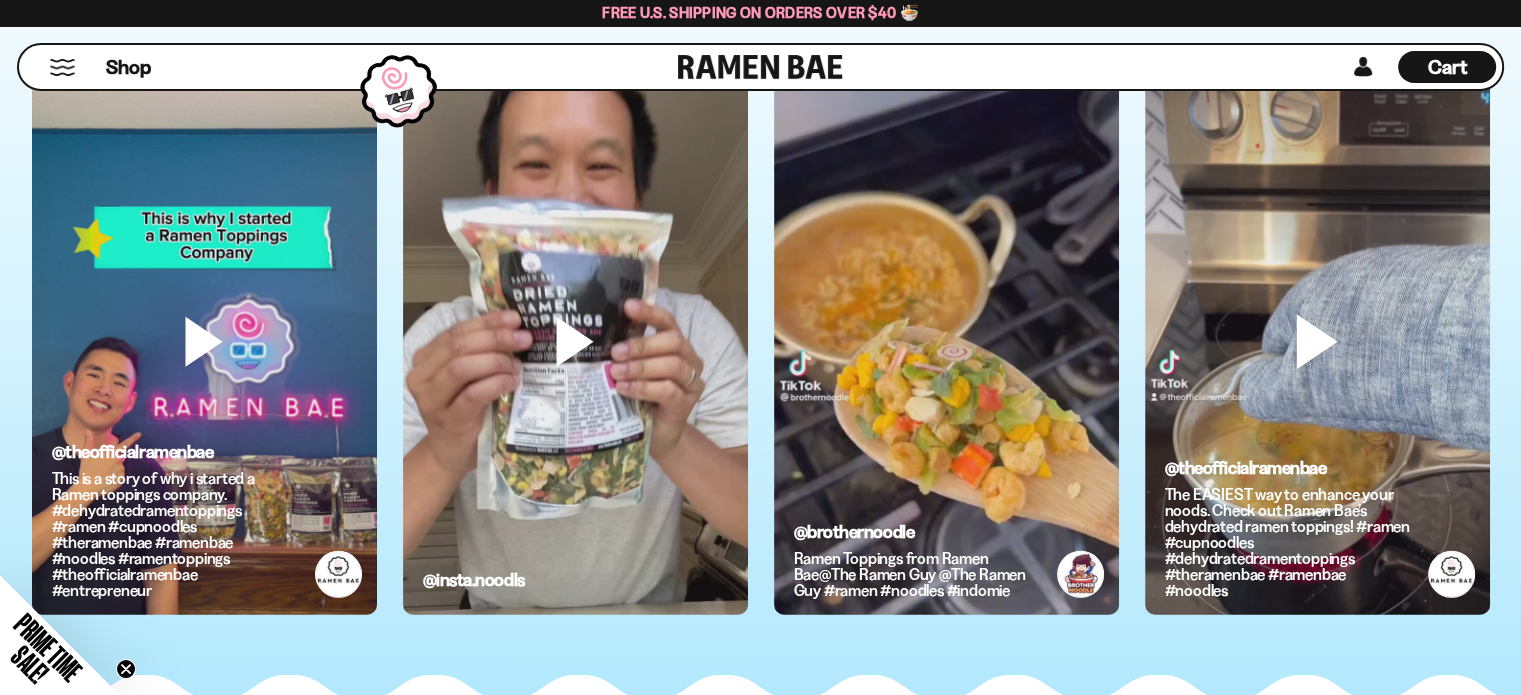 click at bounding box center [204, 375] 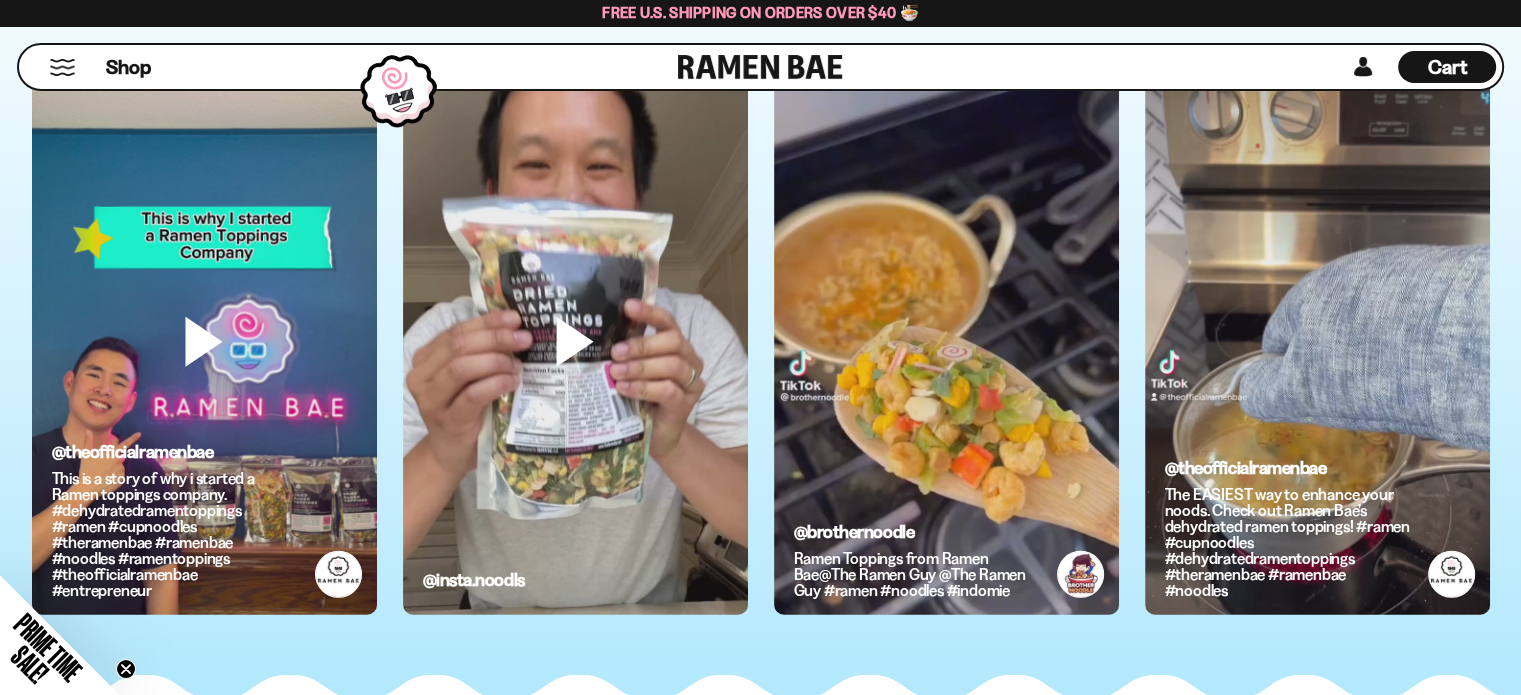 click at bounding box center [946, 375] 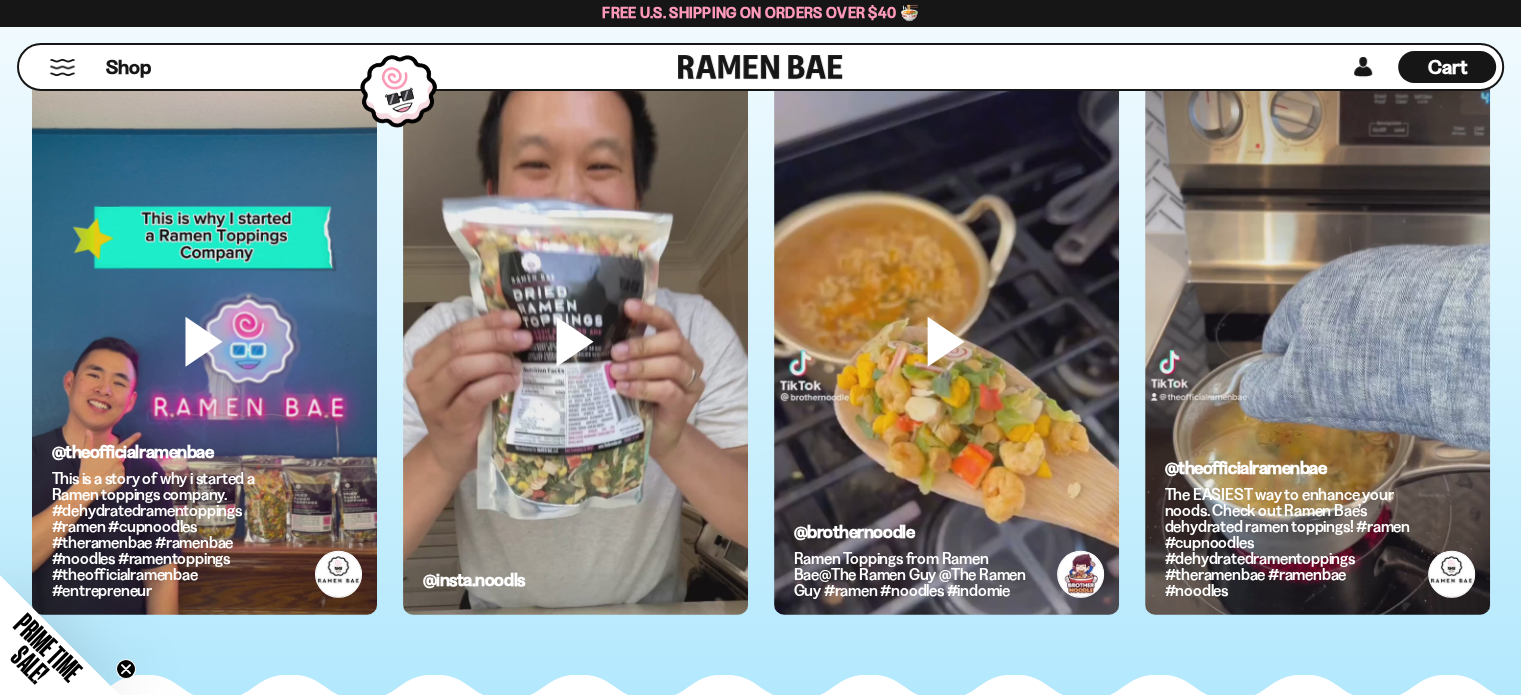 click at bounding box center [1317, 375] 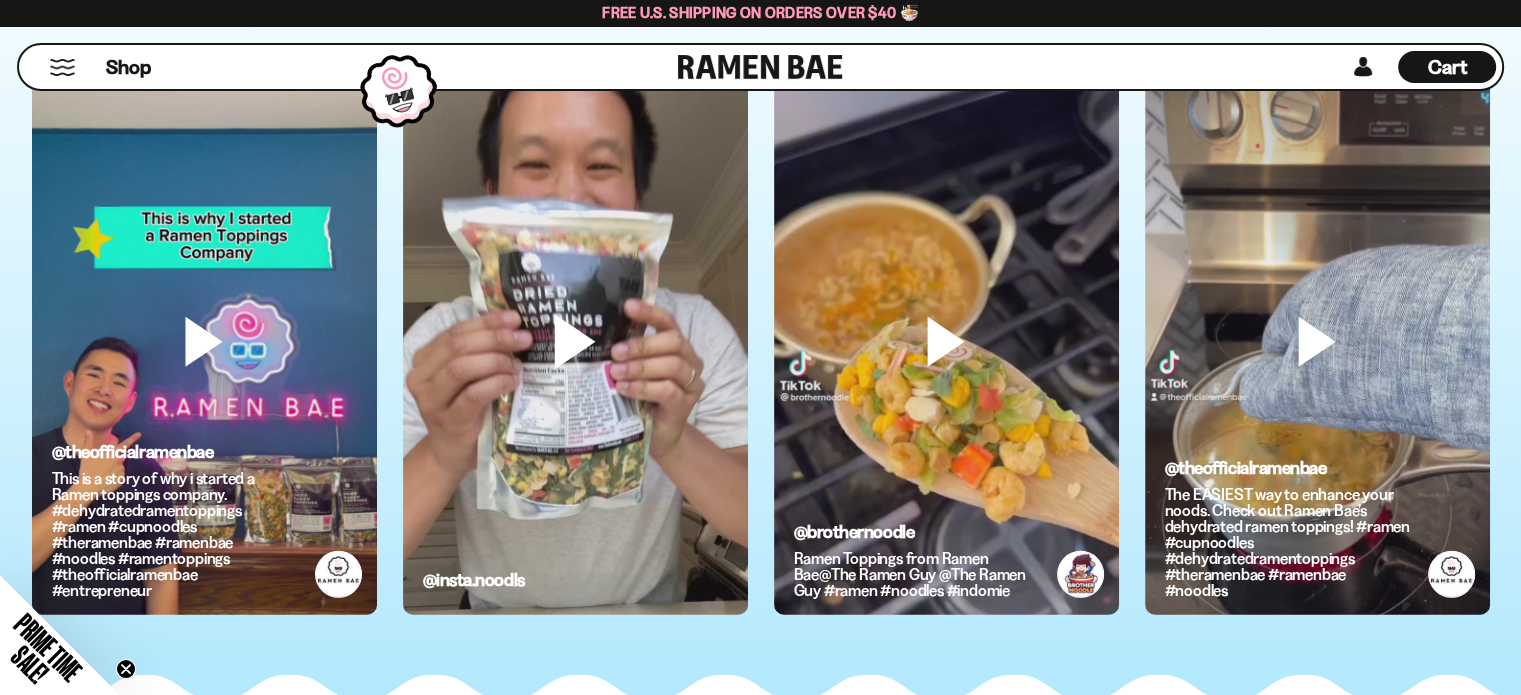 click at bounding box center (204, 375) 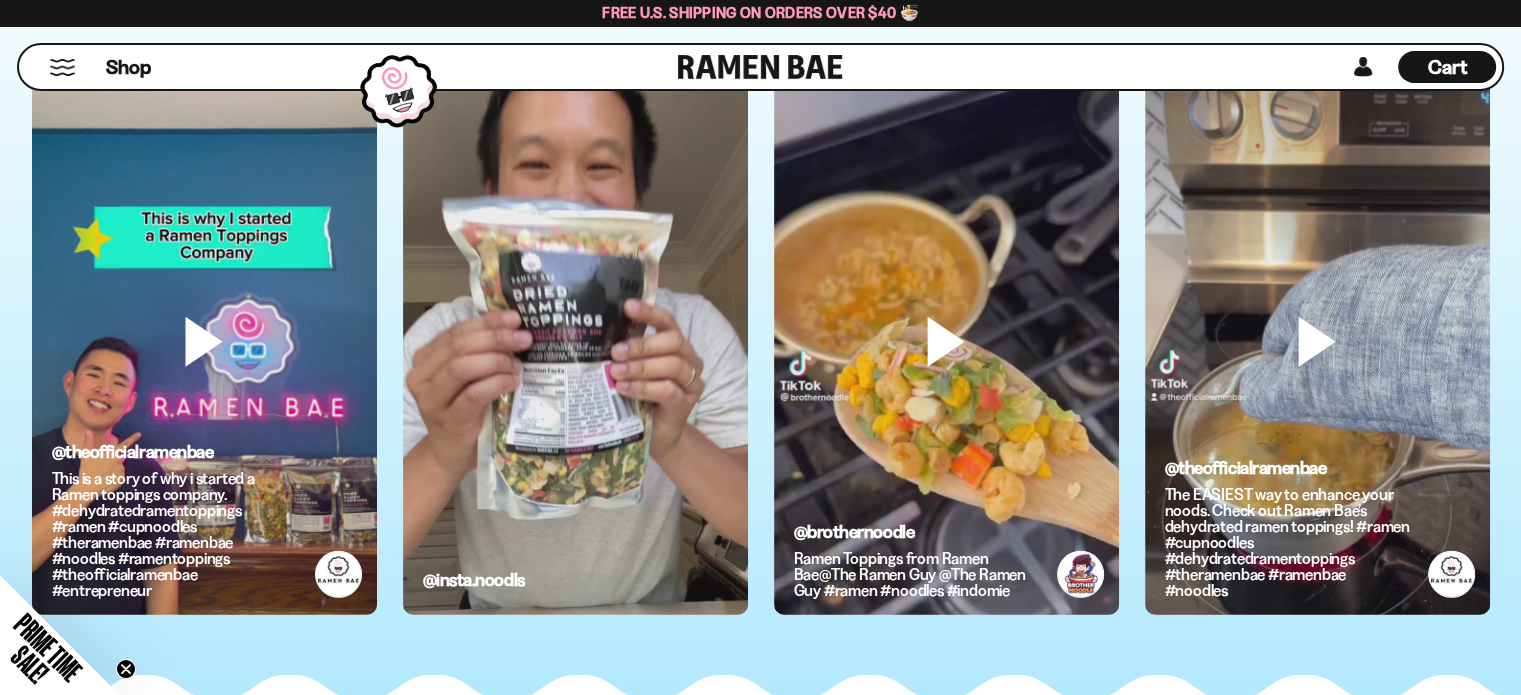 click at bounding box center (575, 375) 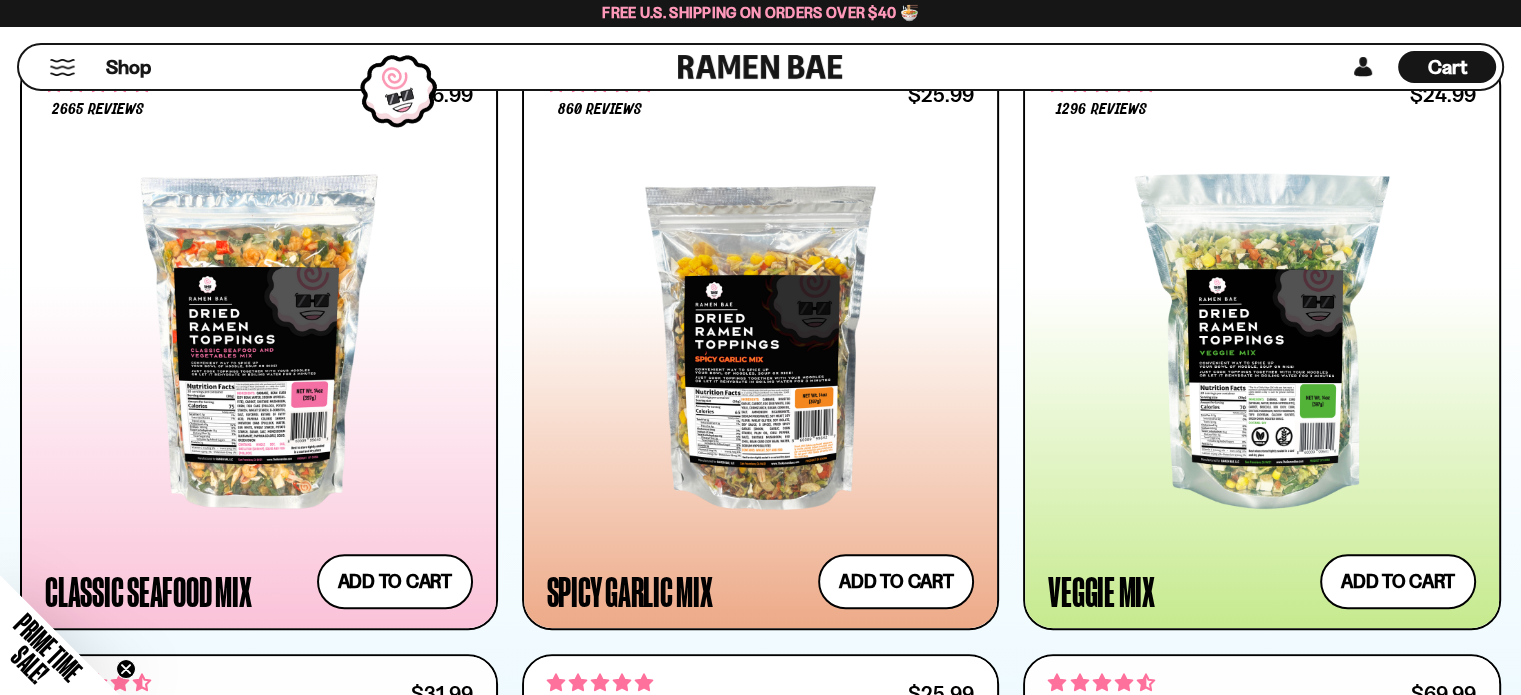 scroll, scrollTop: 1081, scrollLeft: 0, axis: vertical 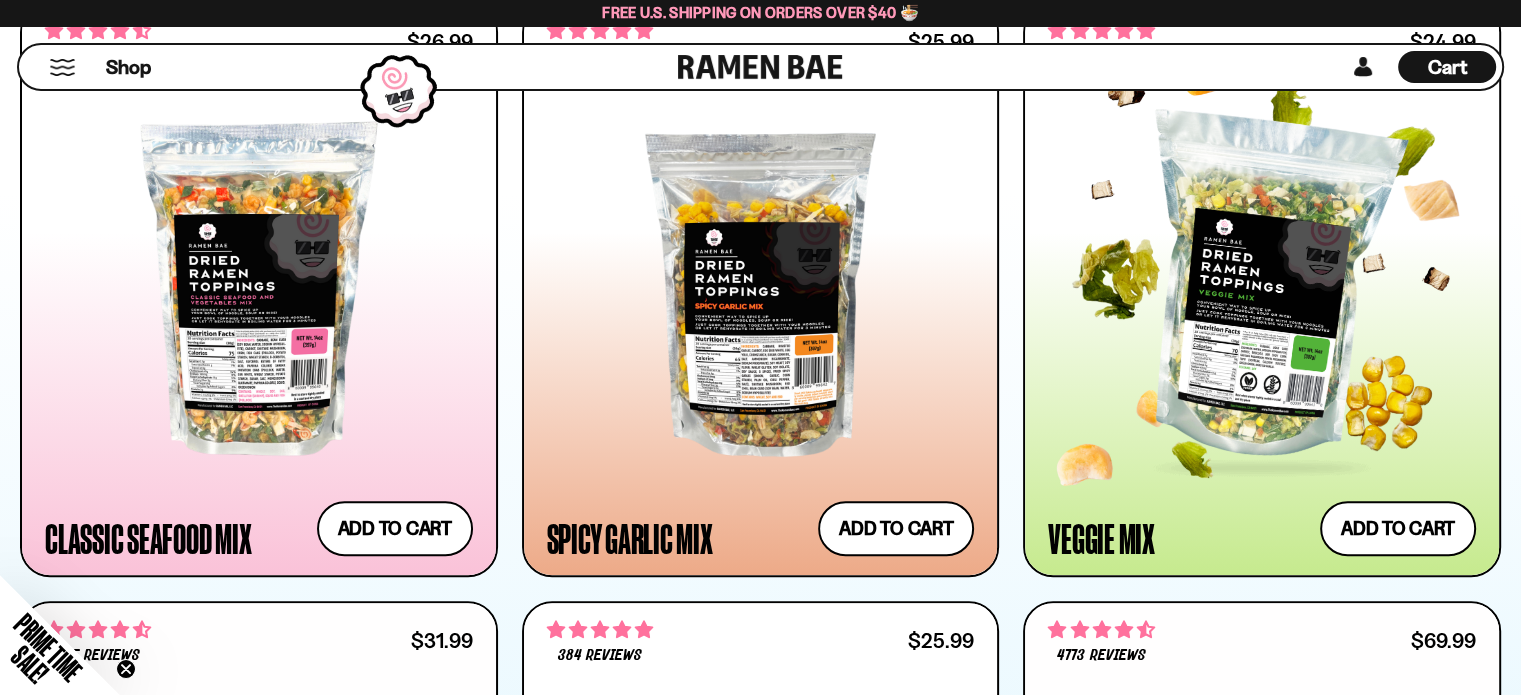 click at bounding box center (1262, 288) 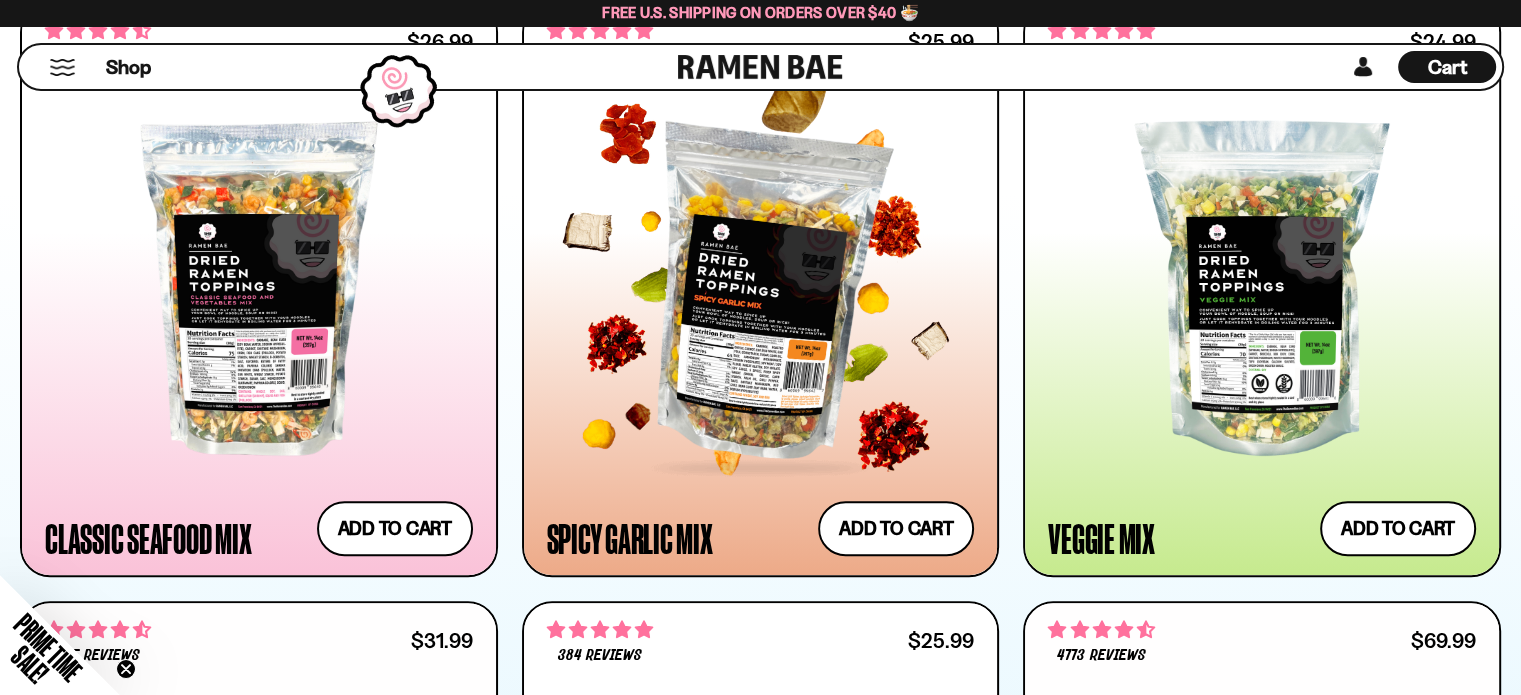 click at bounding box center (761, 288) 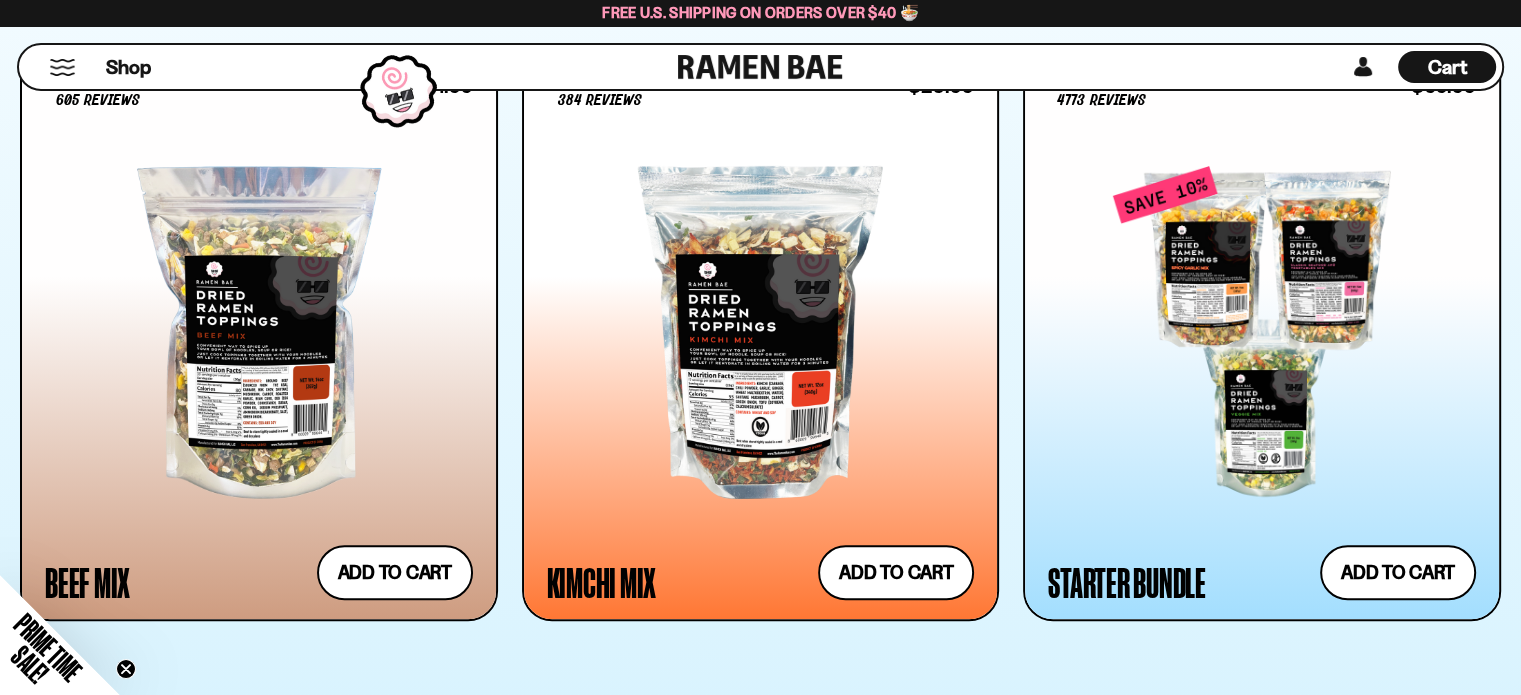 scroll, scrollTop: 1623, scrollLeft: 0, axis: vertical 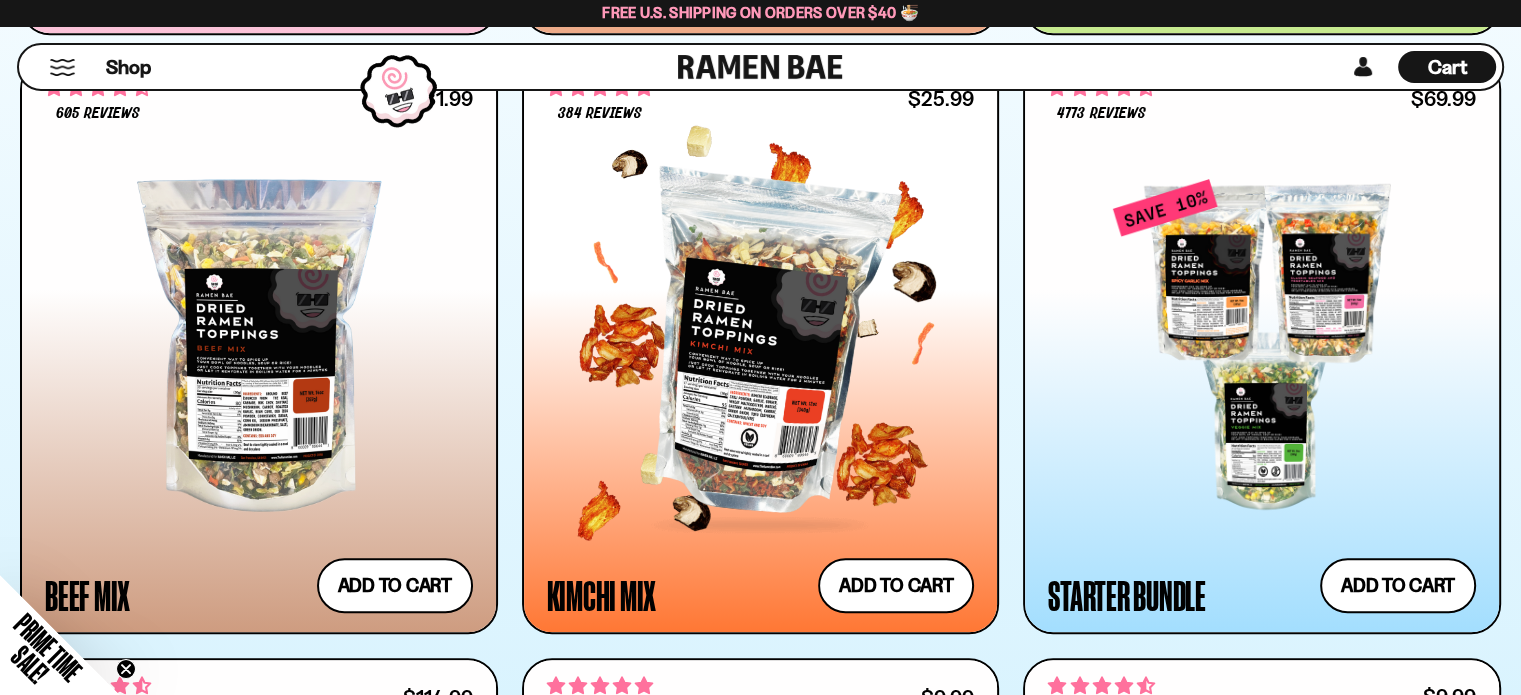 click at bounding box center (761, 345) 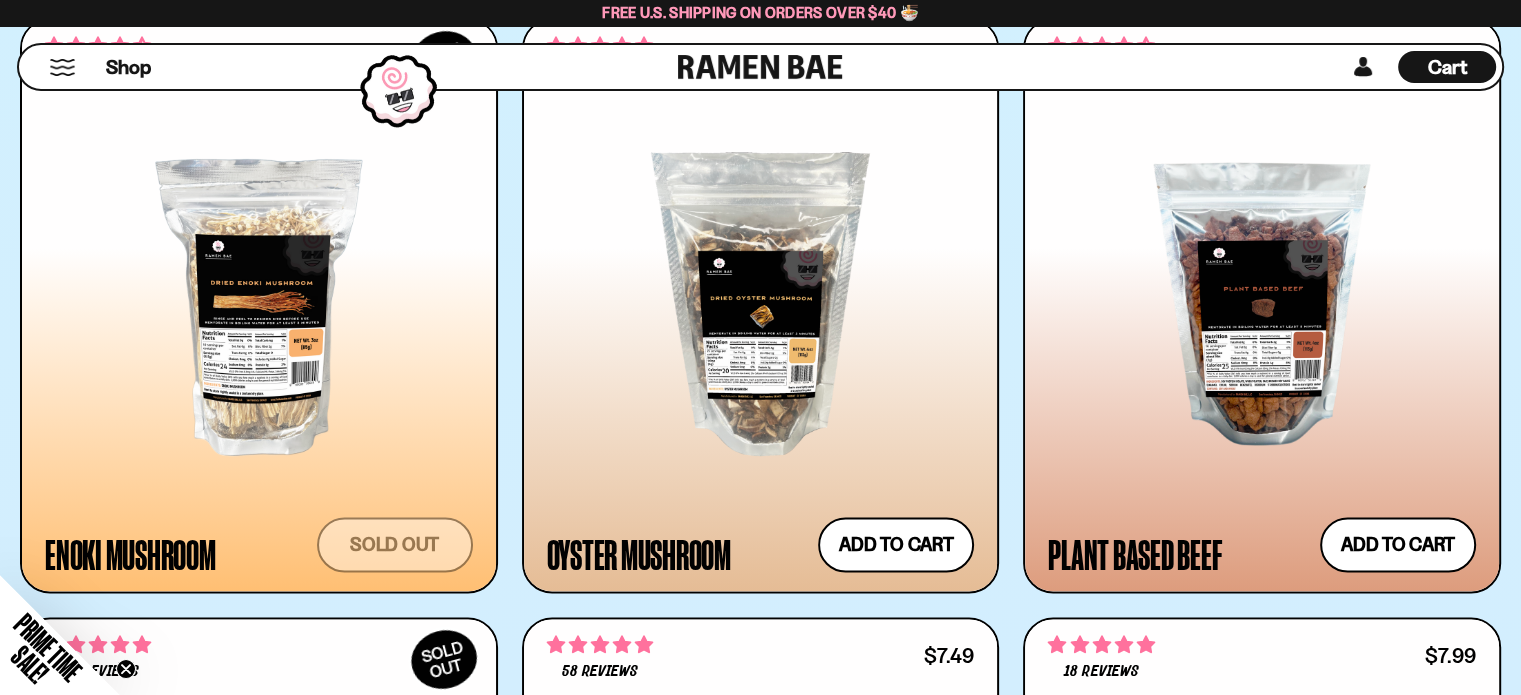 scroll, scrollTop: 2889, scrollLeft: 0, axis: vertical 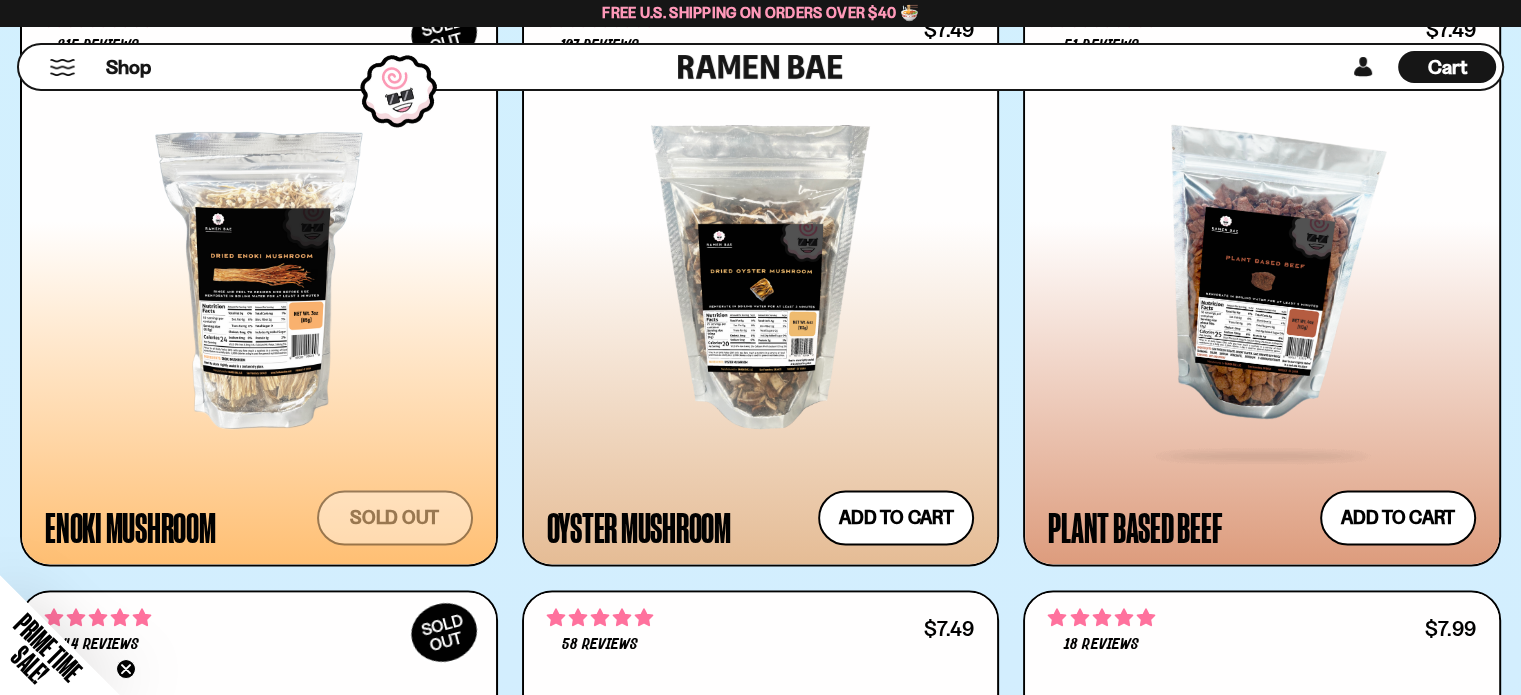 click at bounding box center [1262, 277] 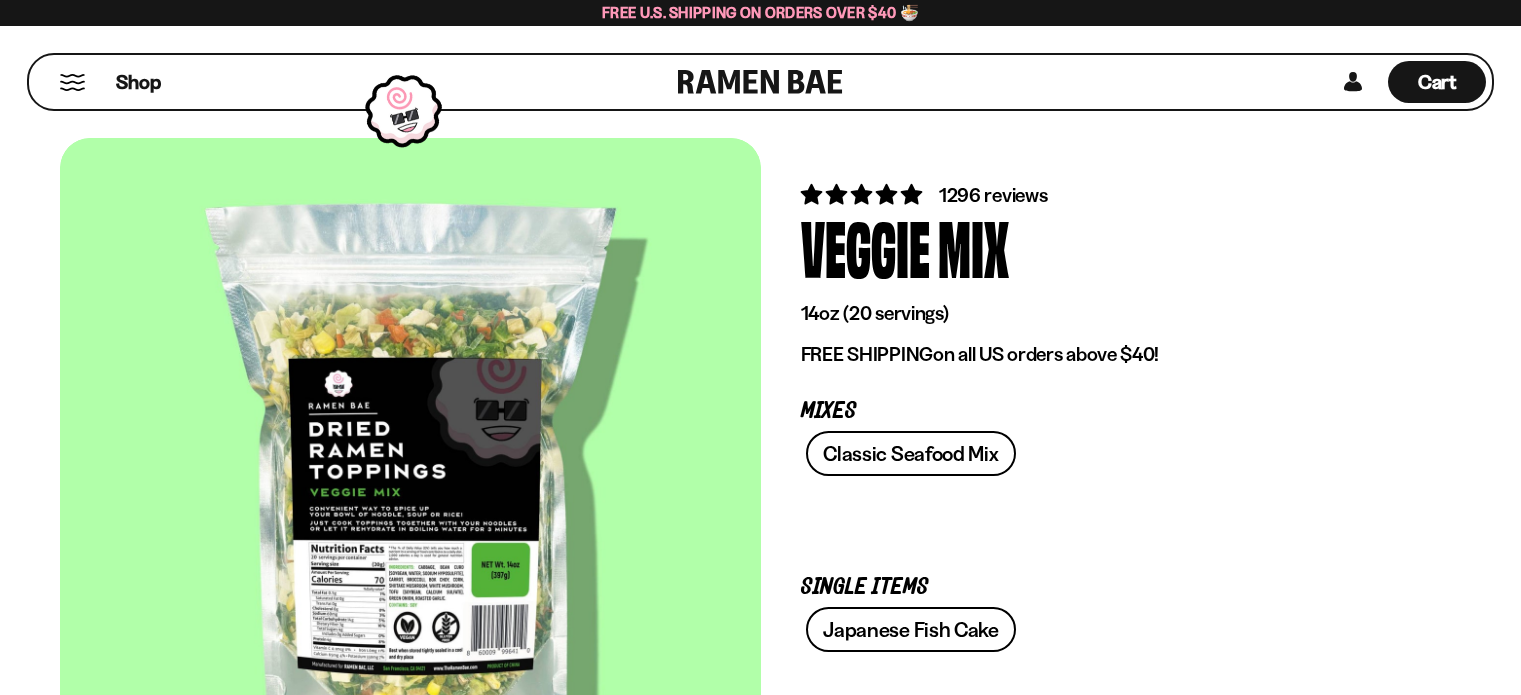 scroll, scrollTop: 0, scrollLeft: 0, axis: both 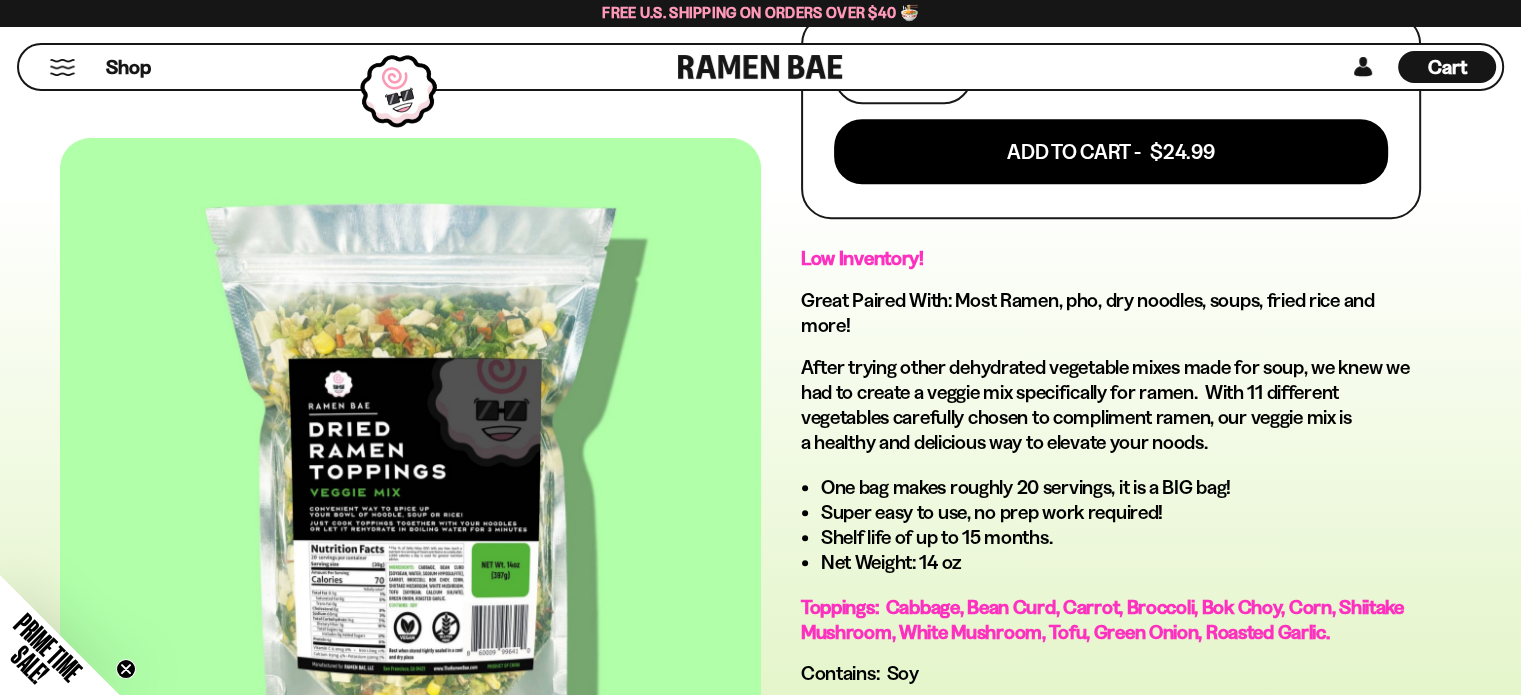 drag, startPoint x: 1528, startPoint y: 48, endPoint x: 1535, endPoint y: 108, distance: 60.40695 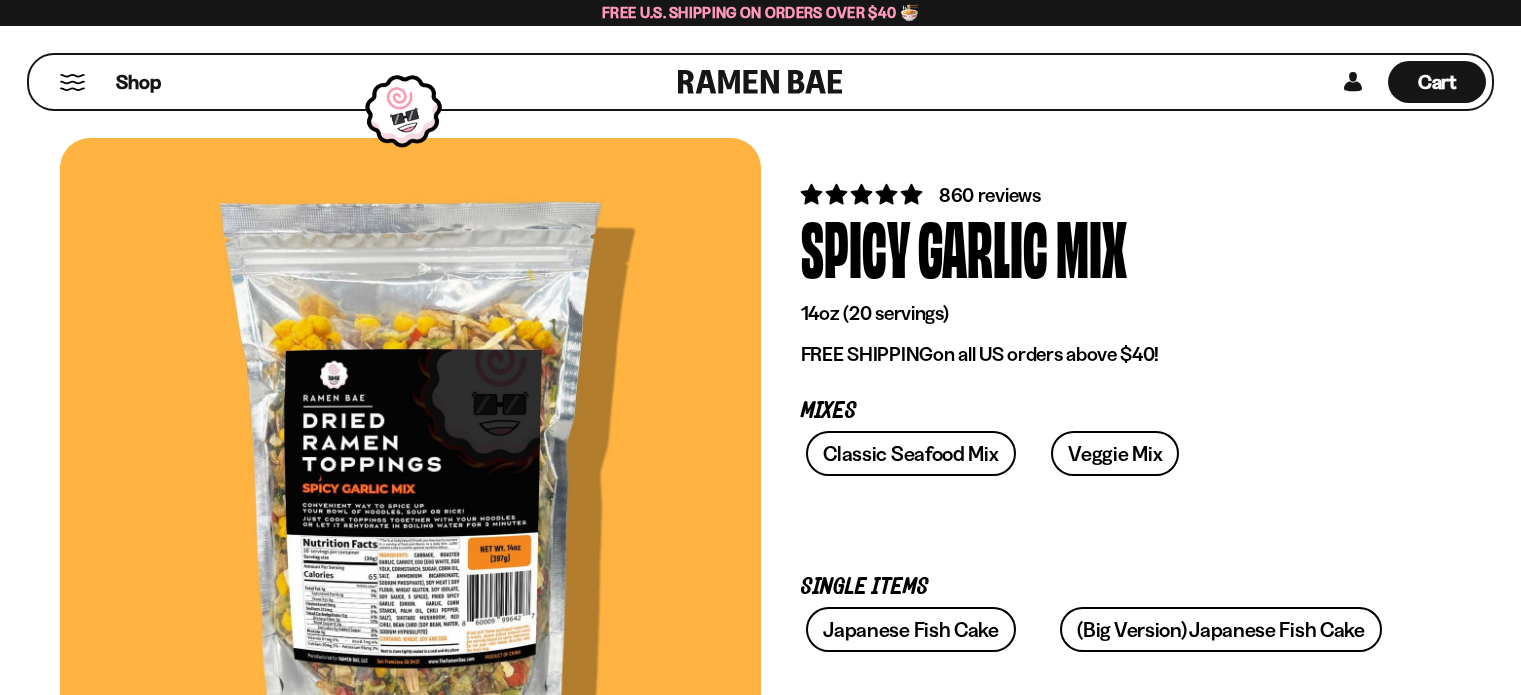 scroll, scrollTop: 0, scrollLeft: 0, axis: both 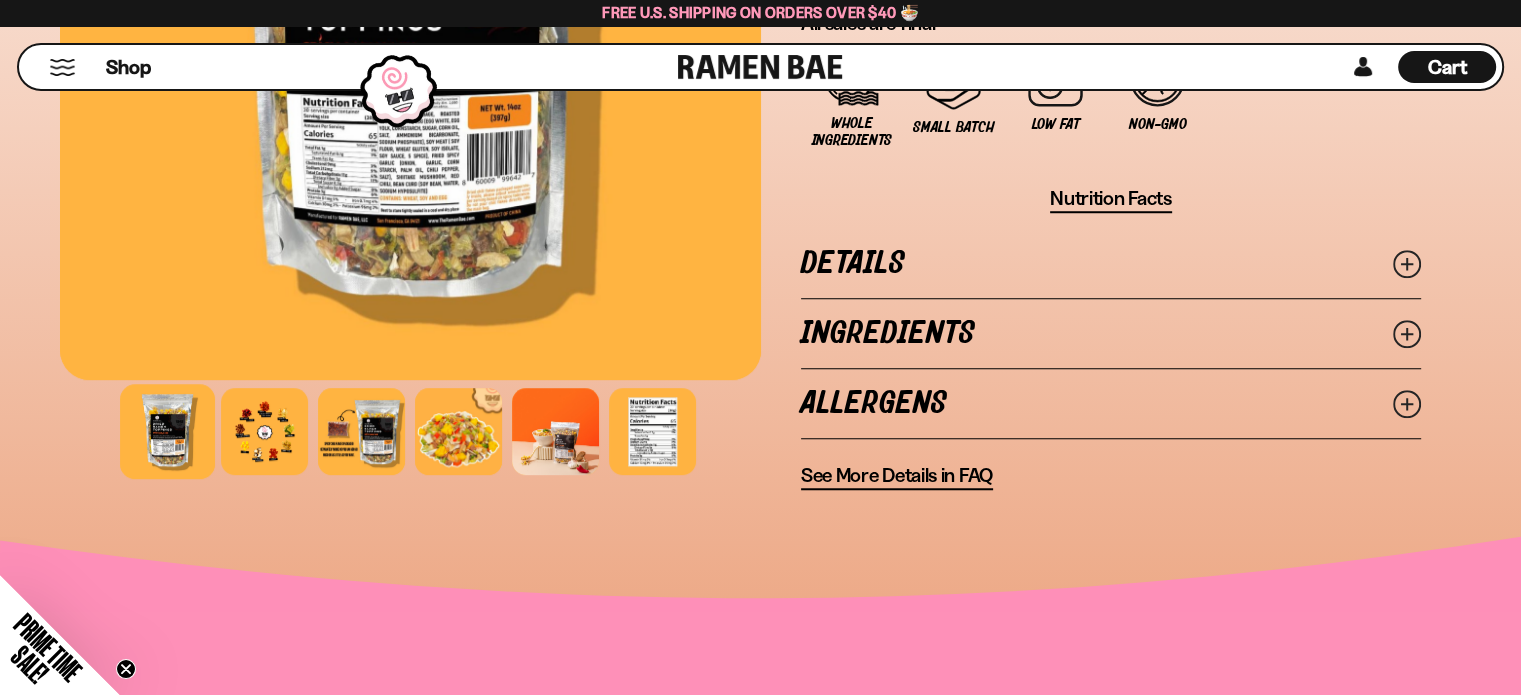 click 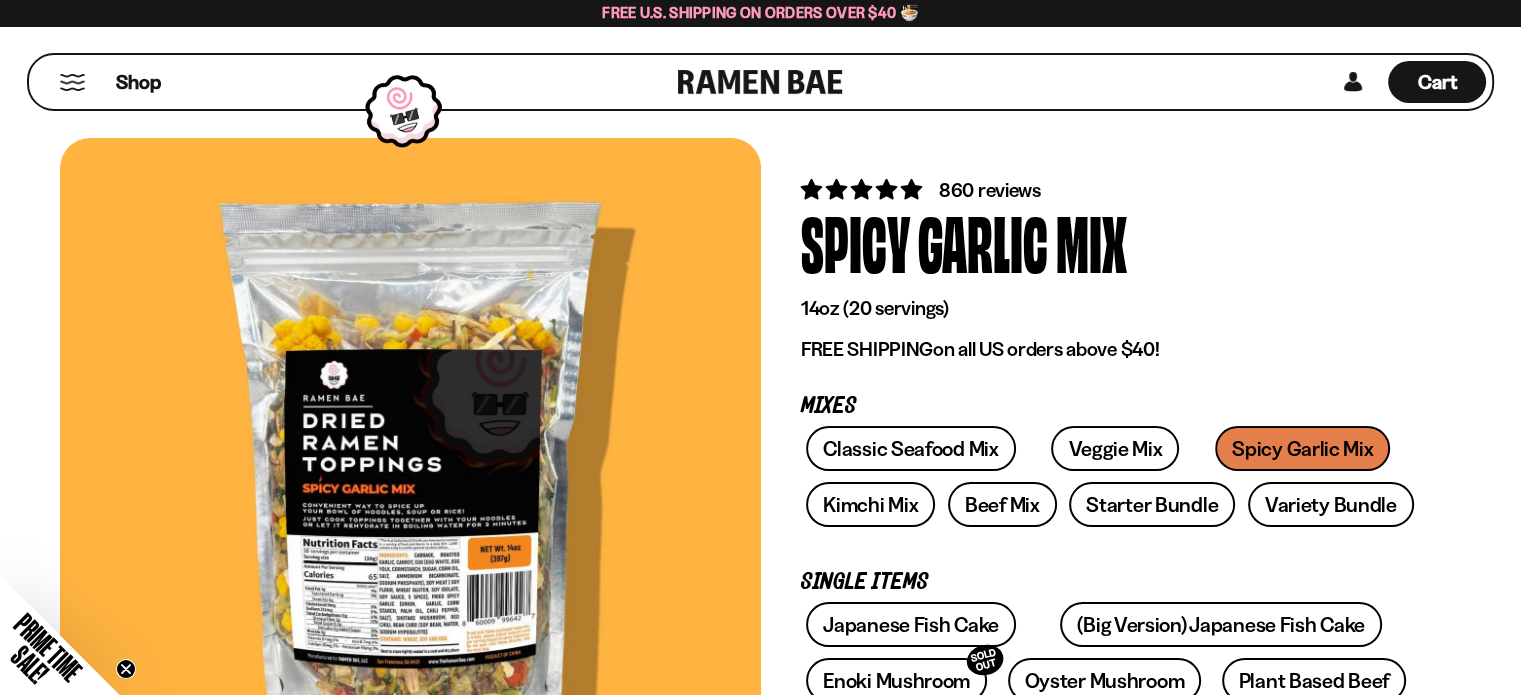 scroll, scrollTop: 0, scrollLeft: 0, axis: both 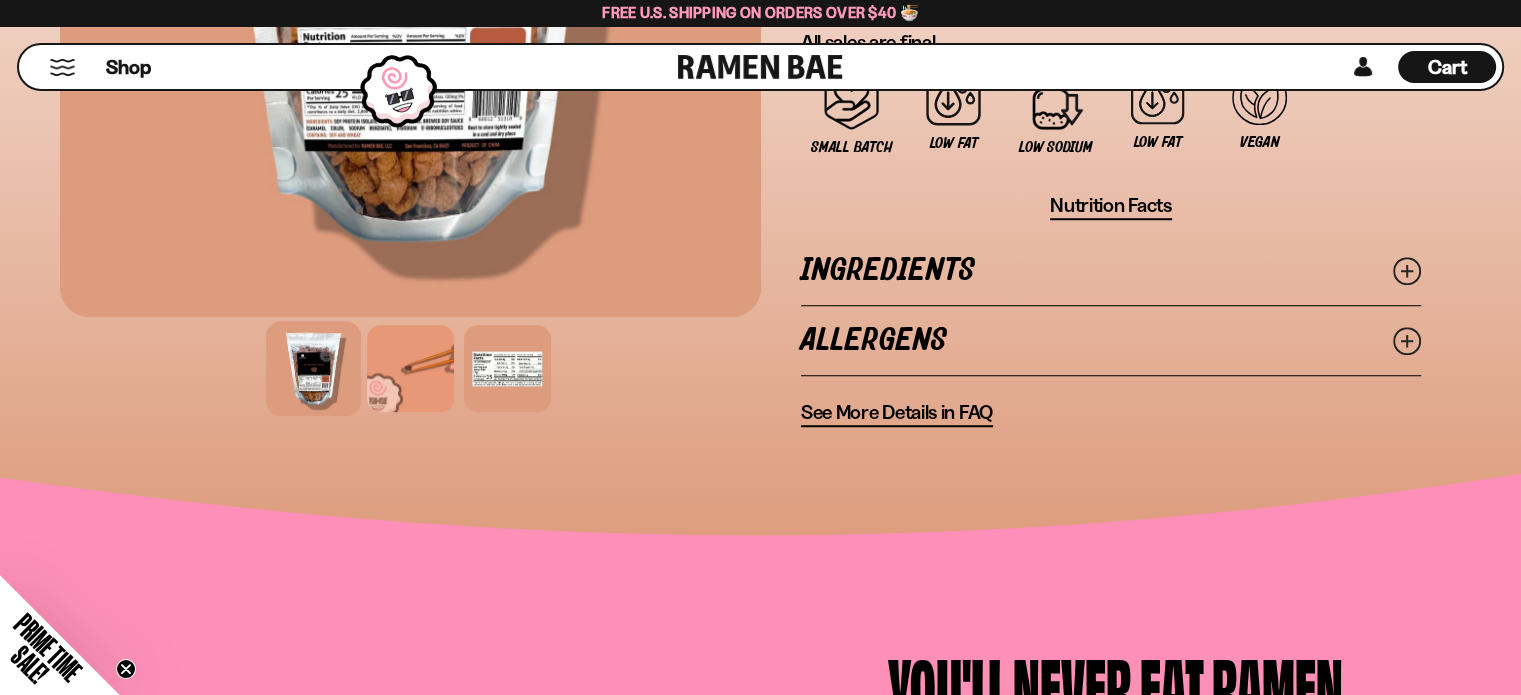 click 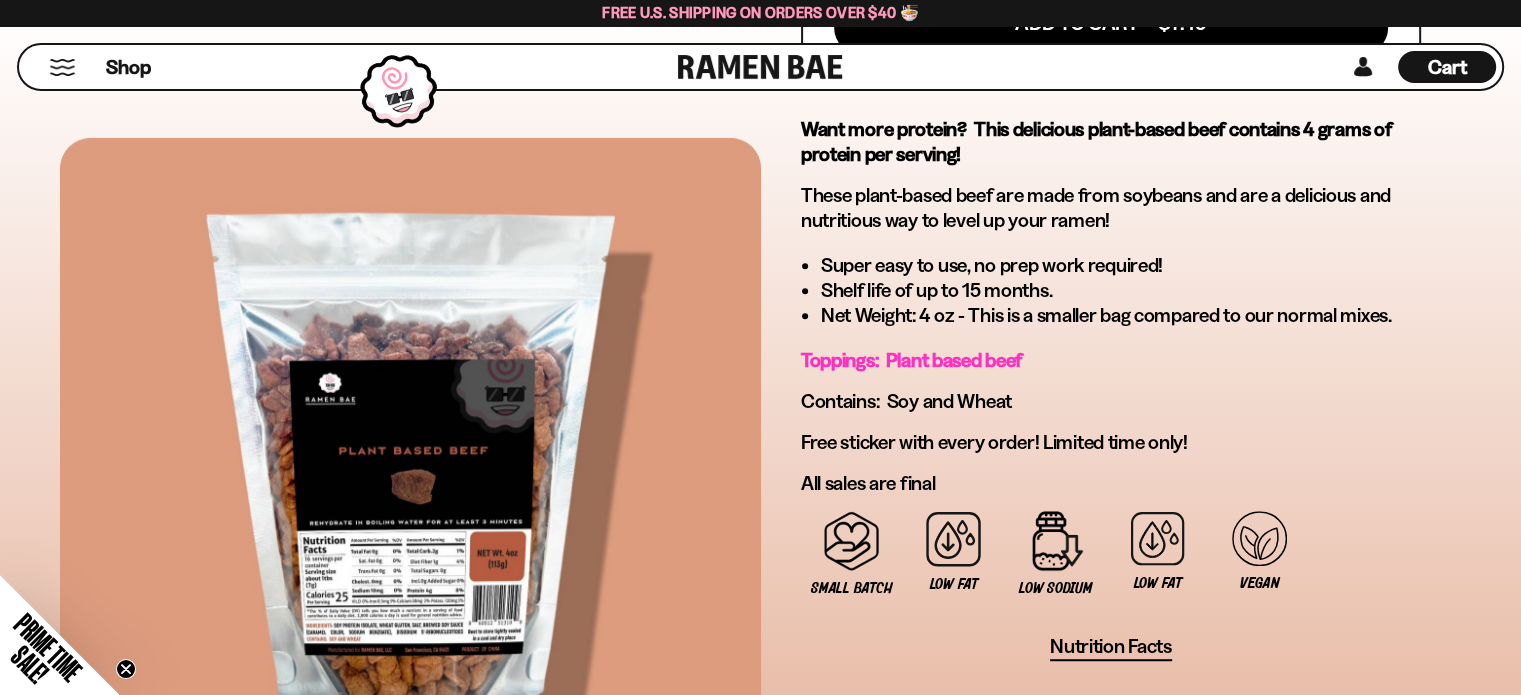 scroll, scrollTop: 1009, scrollLeft: 0, axis: vertical 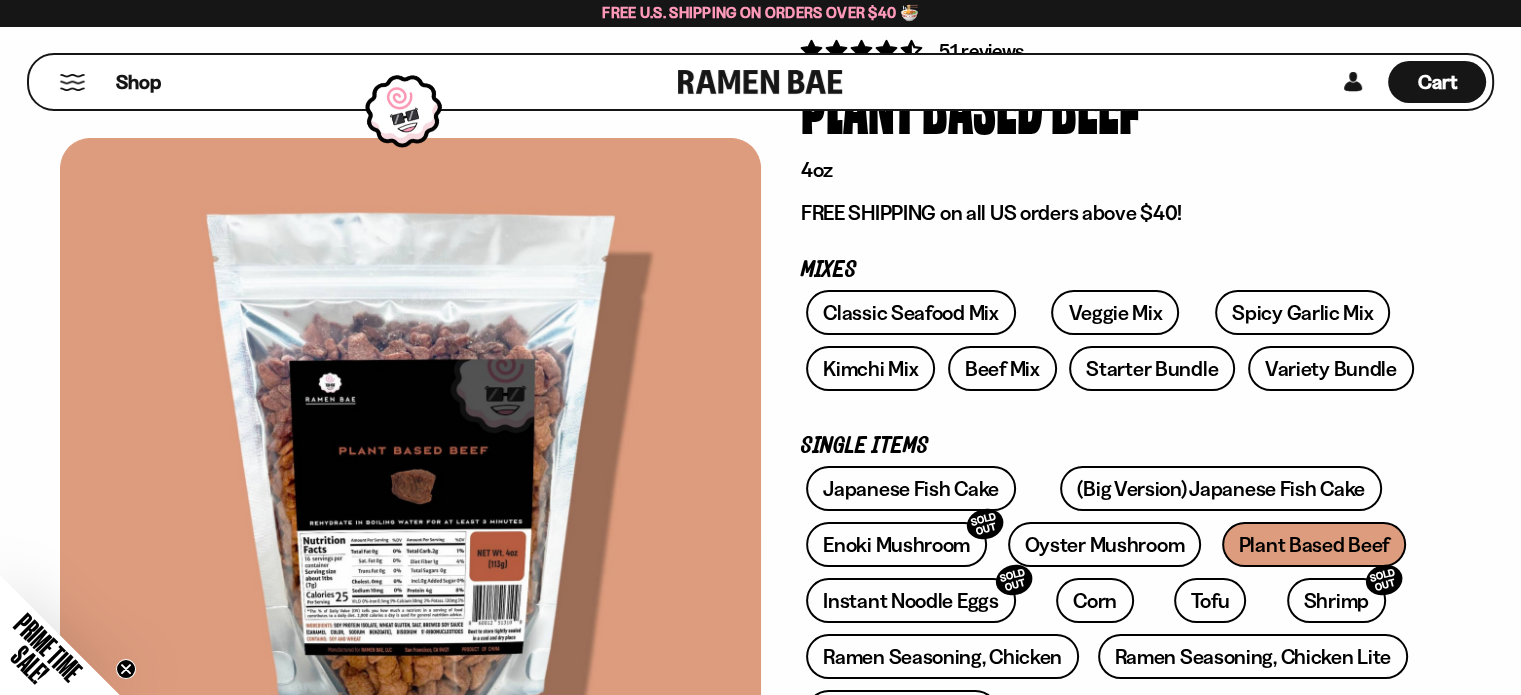 click at bounding box center (410, 479) 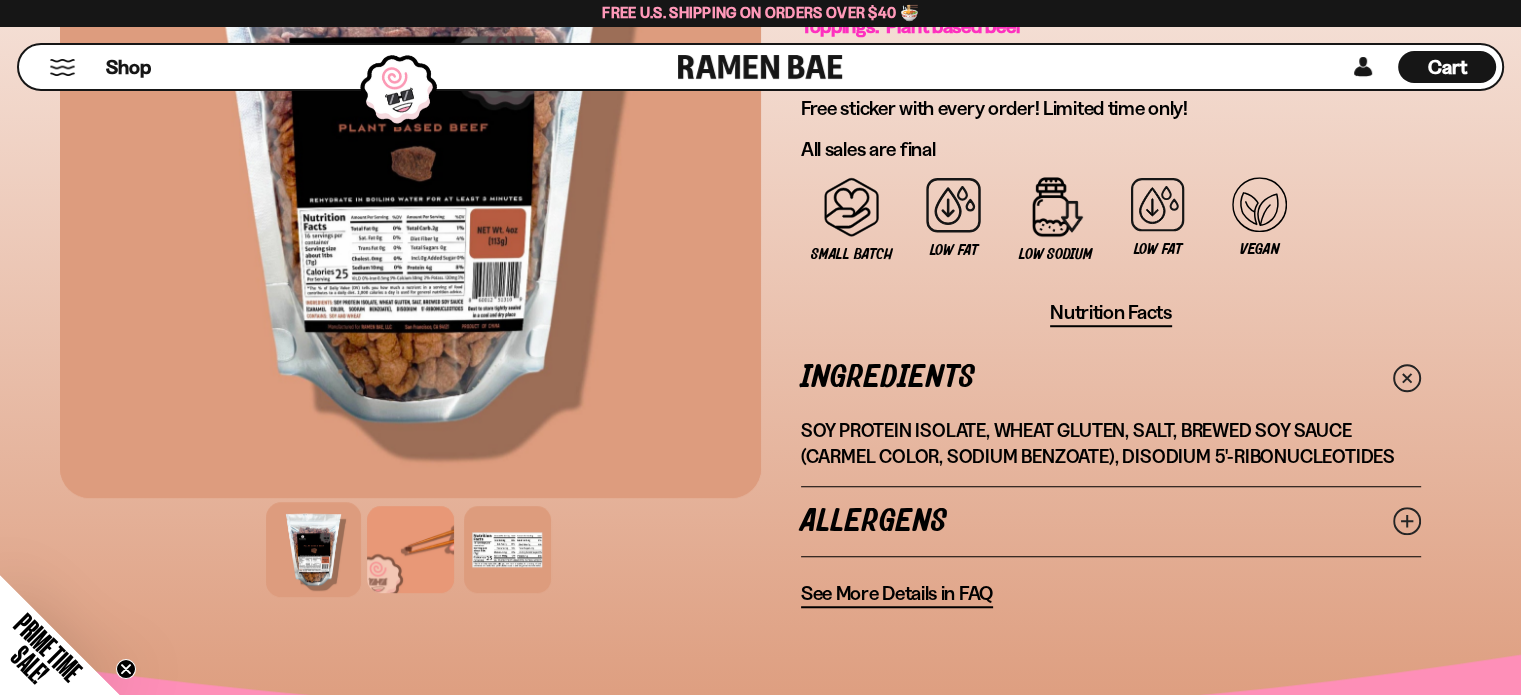 scroll, scrollTop: 1376, scrollLeft: 0, axis: vertical 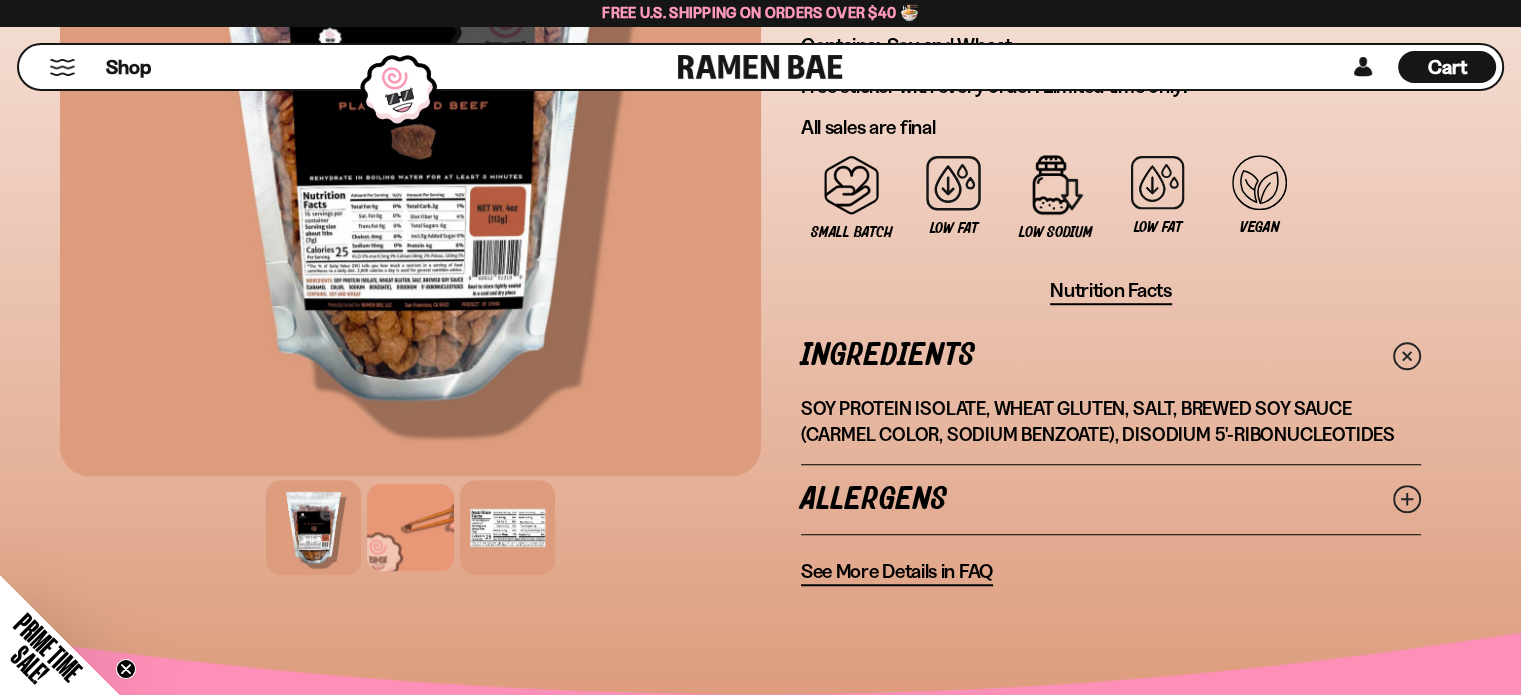 click at bounding box center [507, 527] 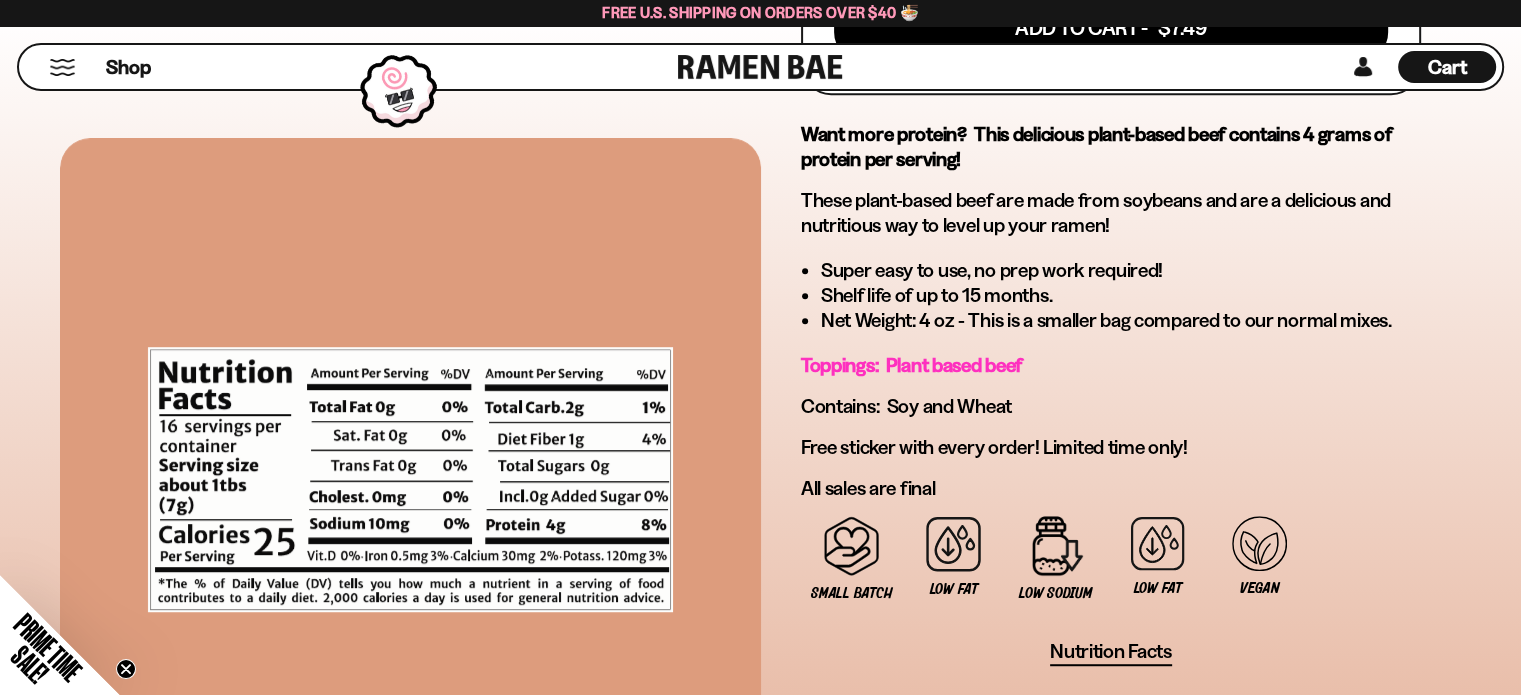 scroll, scrollTop: 1026, scrollLeft: 0, axis: vertical 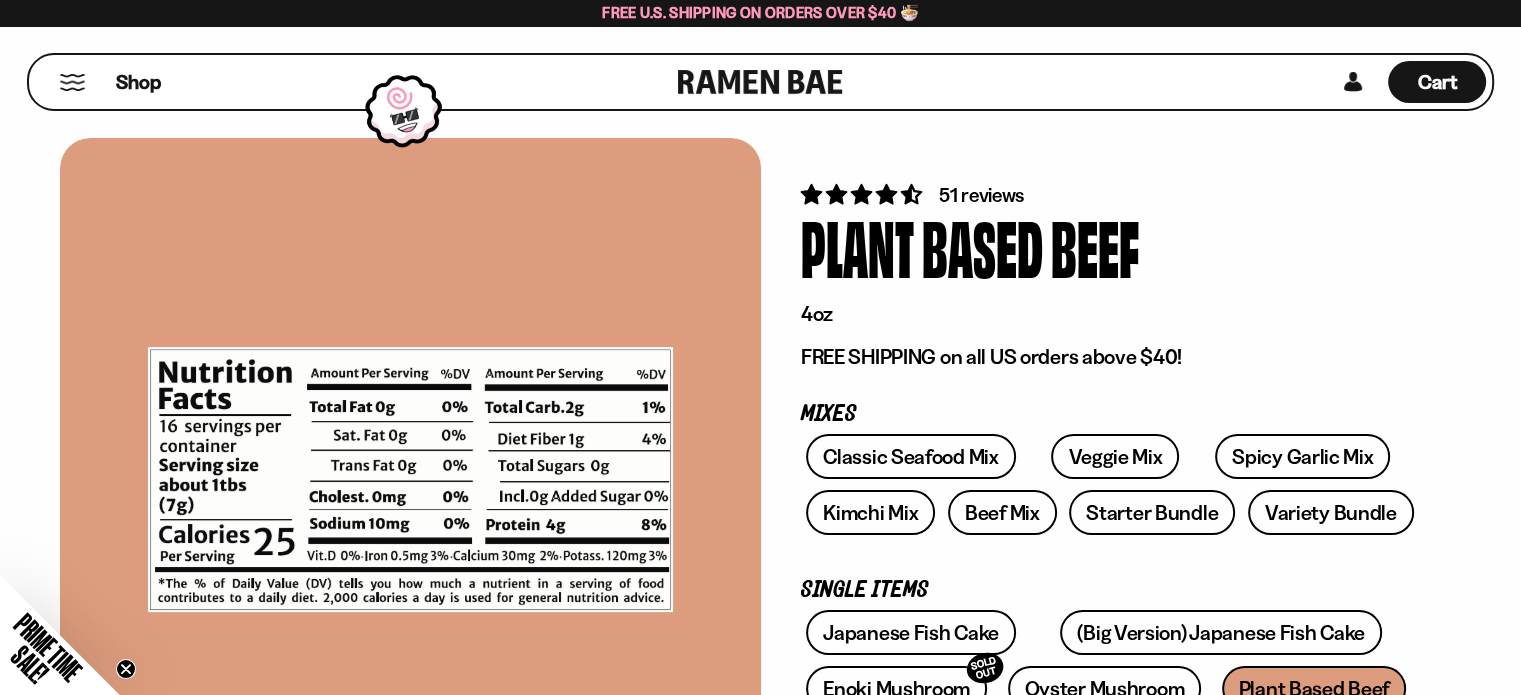 click at bounding box center (72, 82) 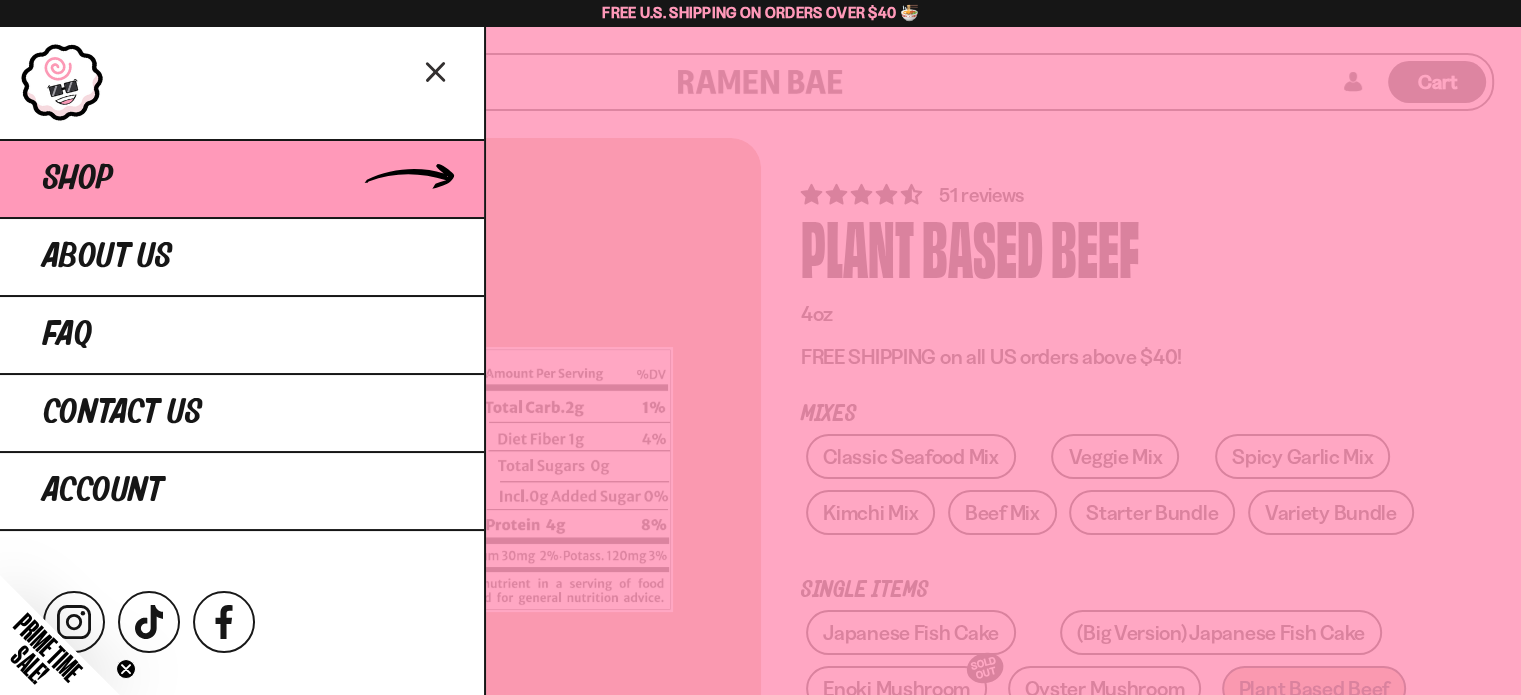 click on "Shop" at bounding box center [242, 178] 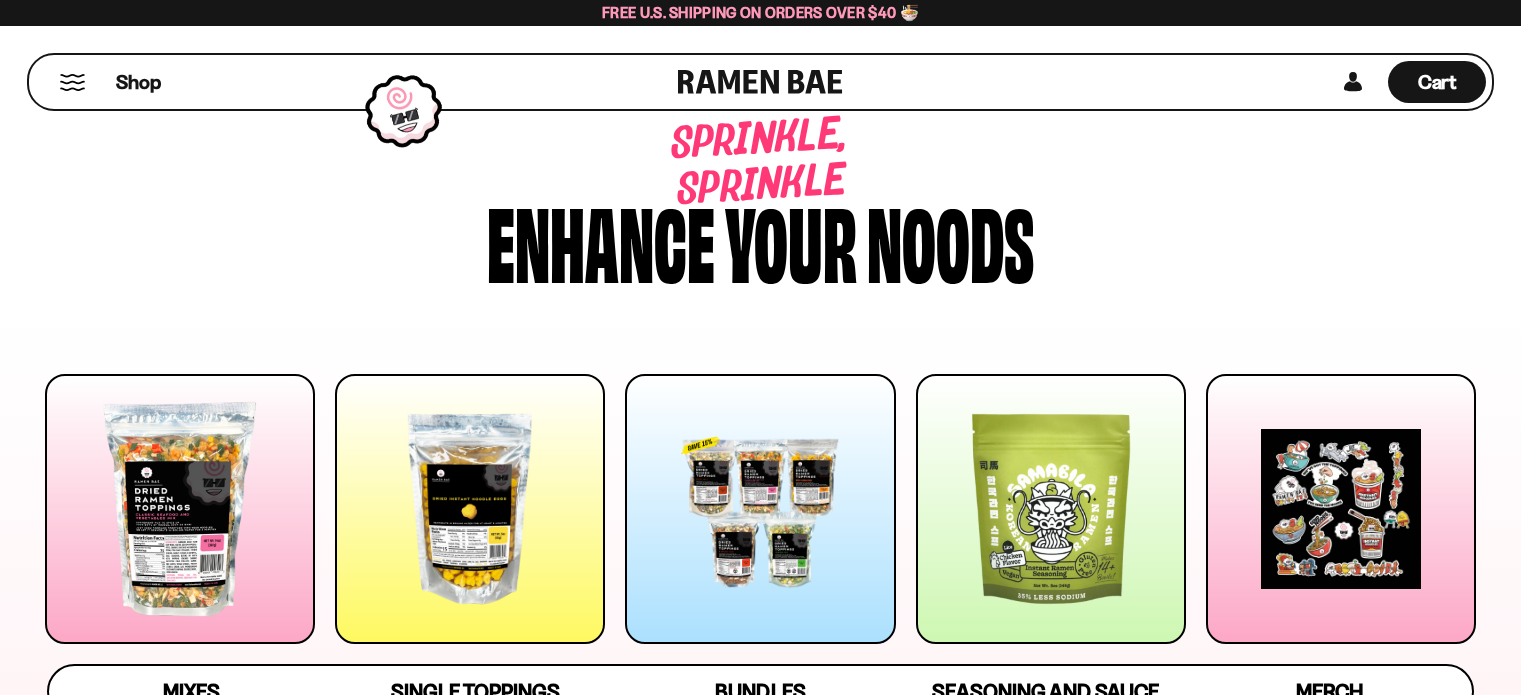 scroll, scrollTop: 0, scrollLeft: 0, axis: both 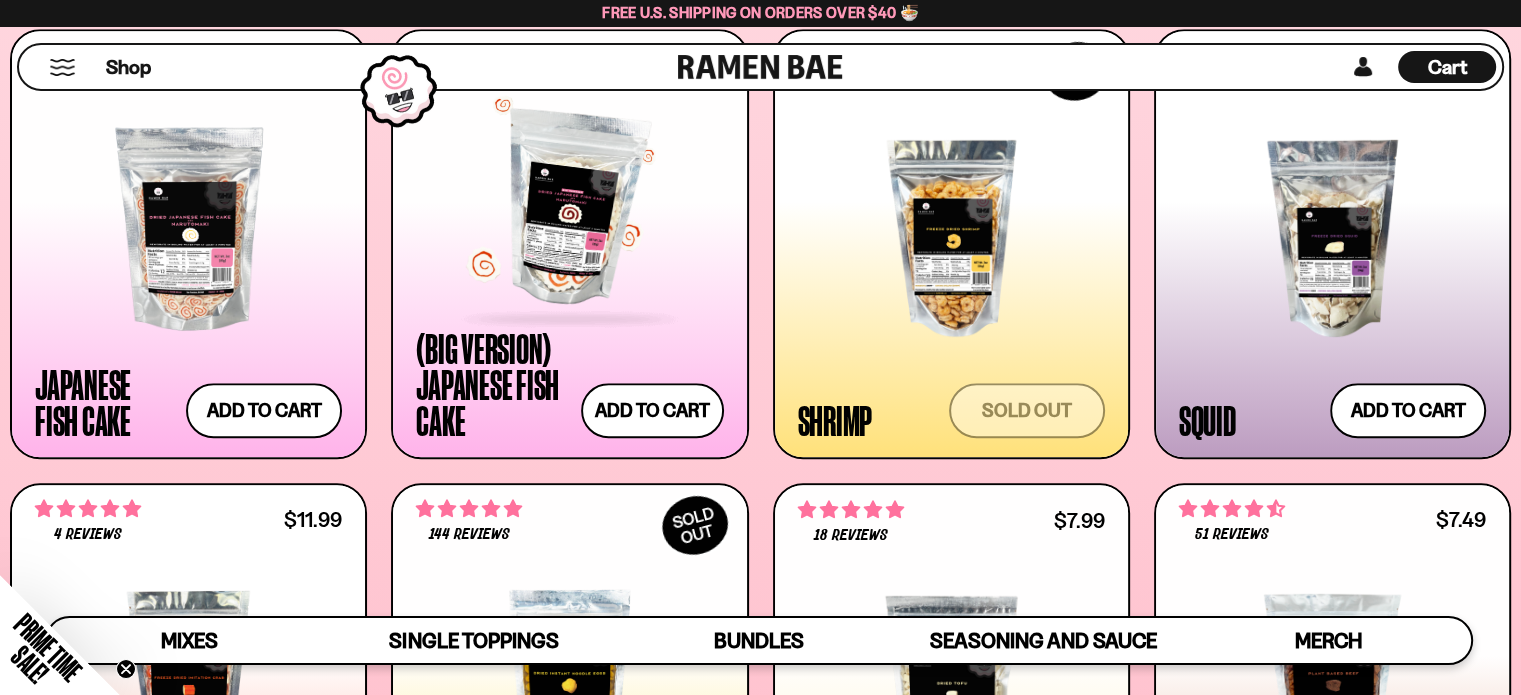 click at bounding box center [569, 208] 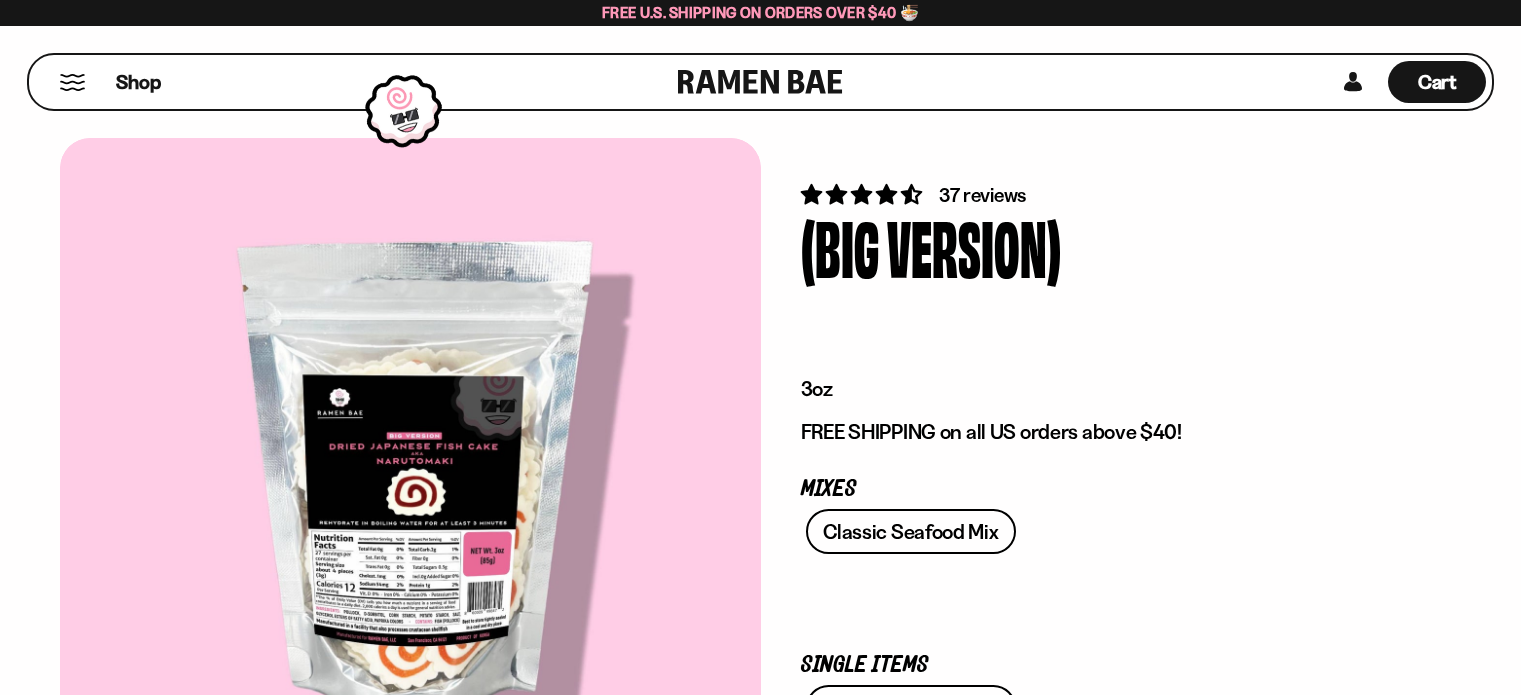 scroll, scrollTop: 0, scrollLeft: 0, axis: both 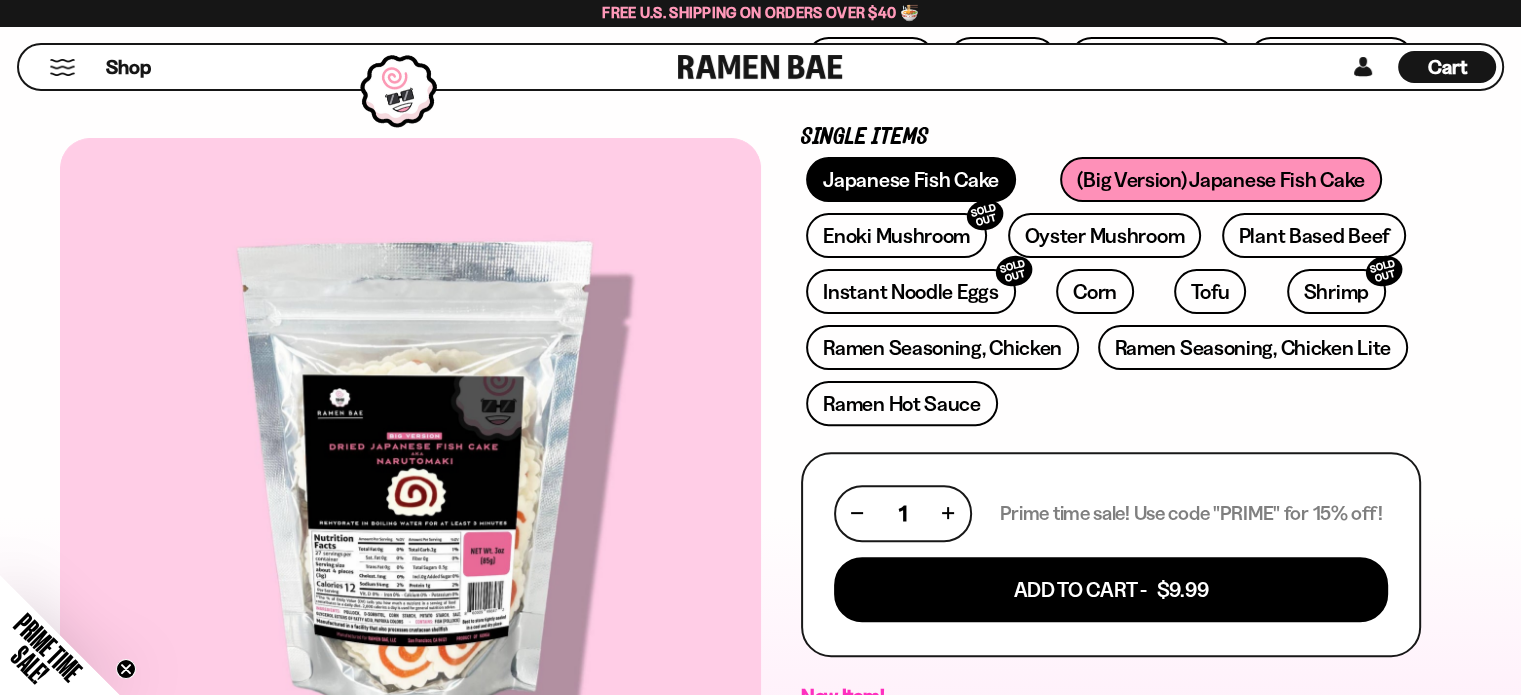 click on "Japanese Fish Cake" at bounding box center [911, 179] 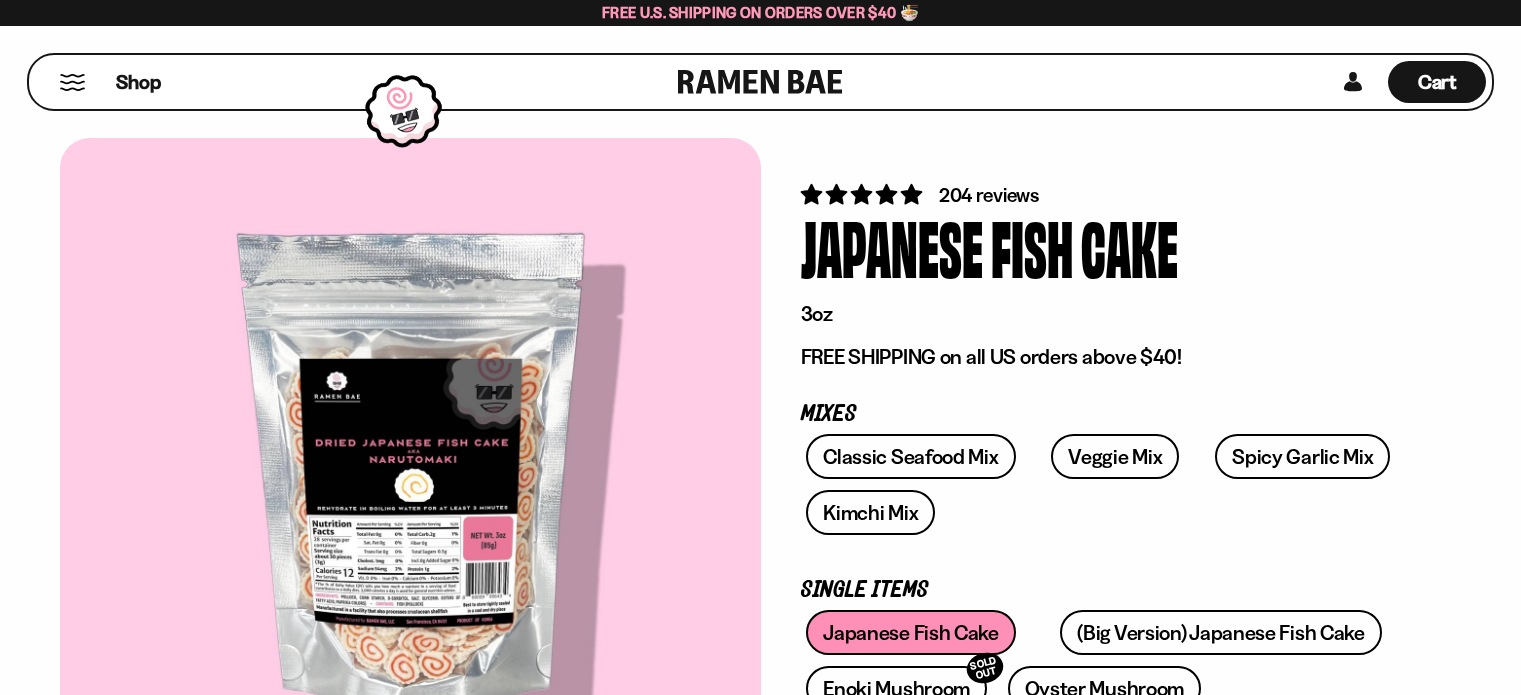 scroll, scrollTop: 0, scrollLeft: 0, axis: both 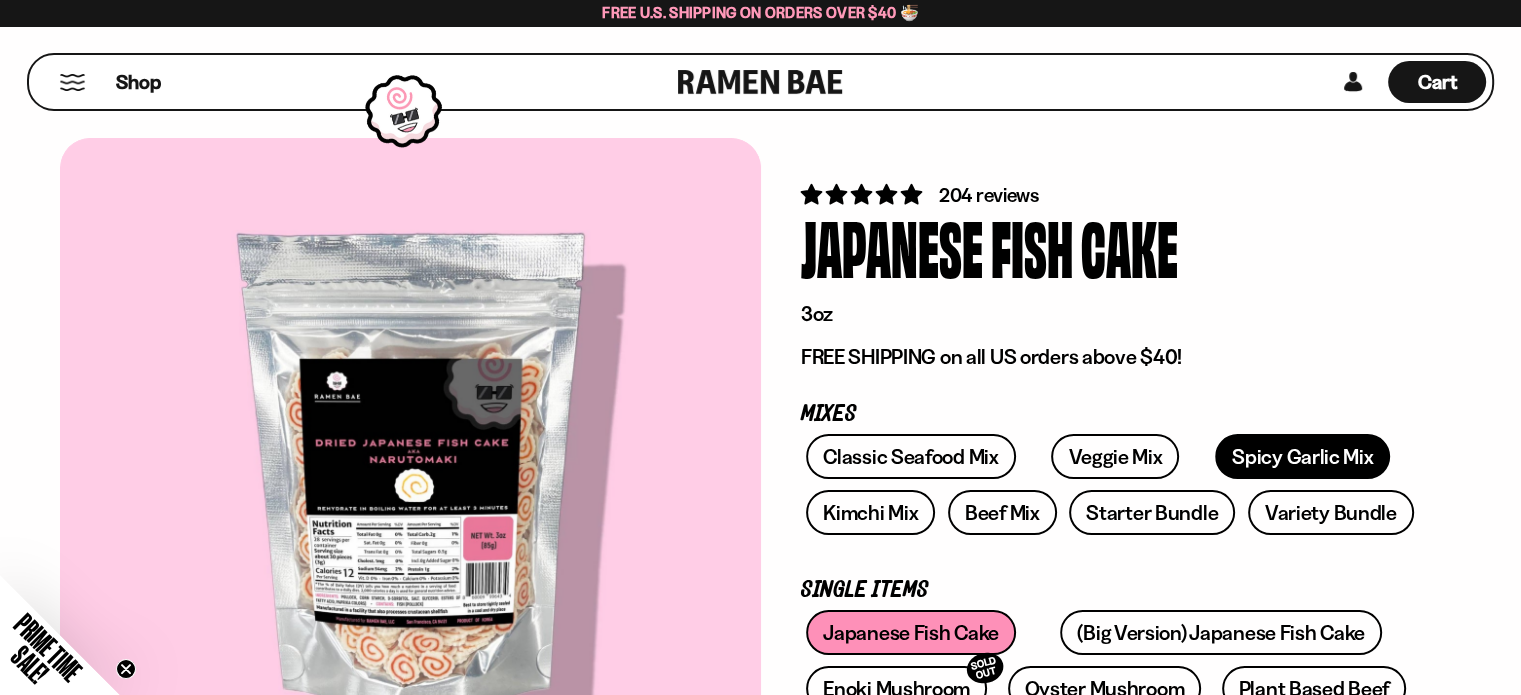 click on "Spicy Garlic Mix" at bounding box center (1302, 456) 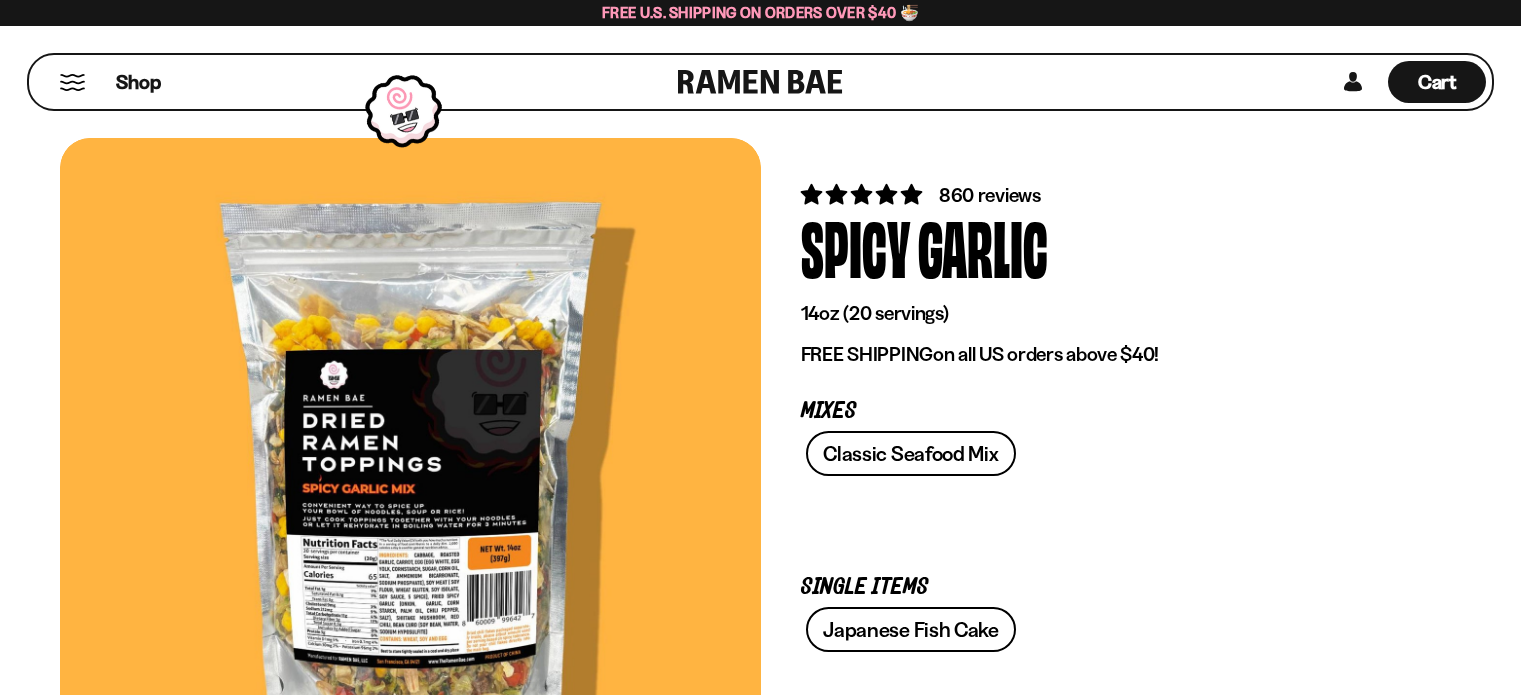 scroll, scrollTop: 0, scrollLeft: 0, axis: both 